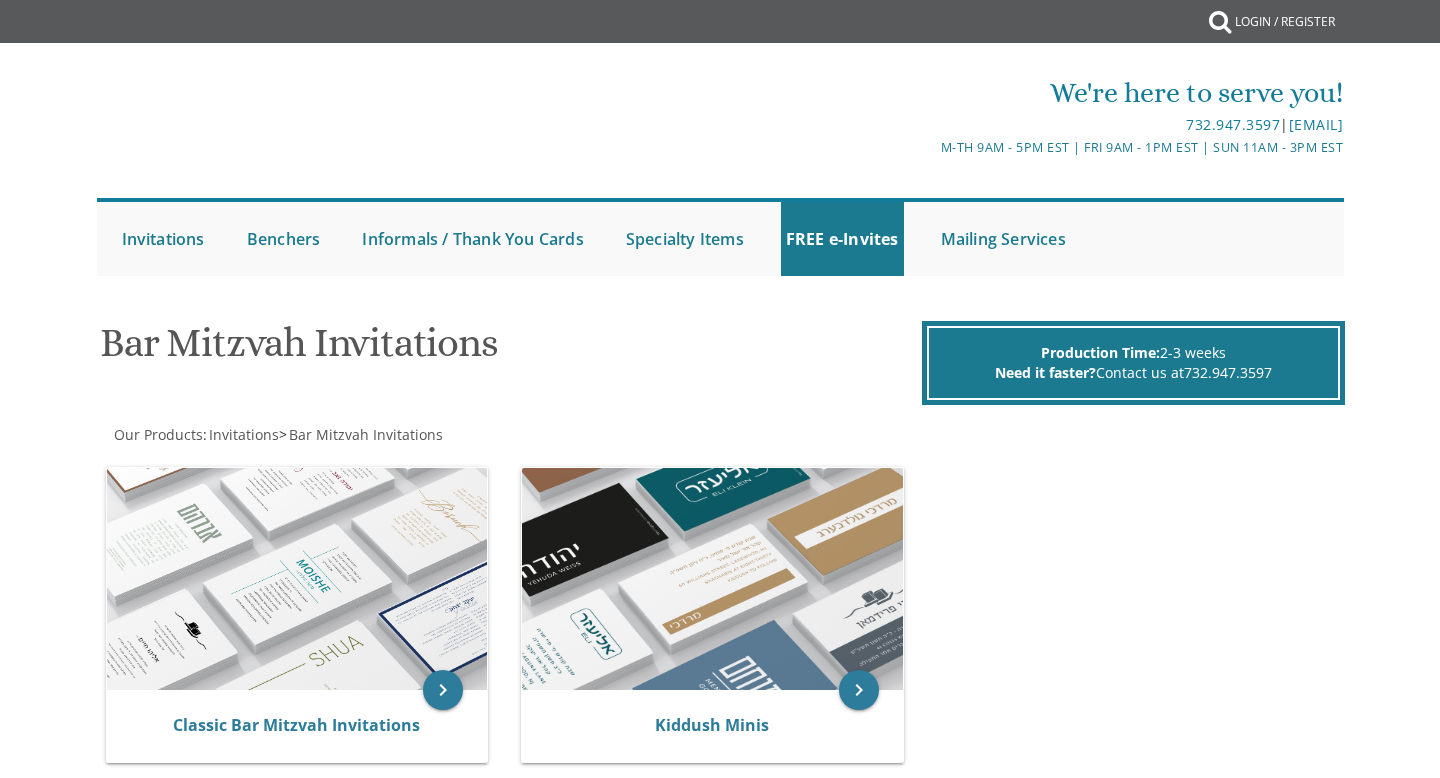 scroll, scrollTop: 0, scrollLeft: 0, axis: both 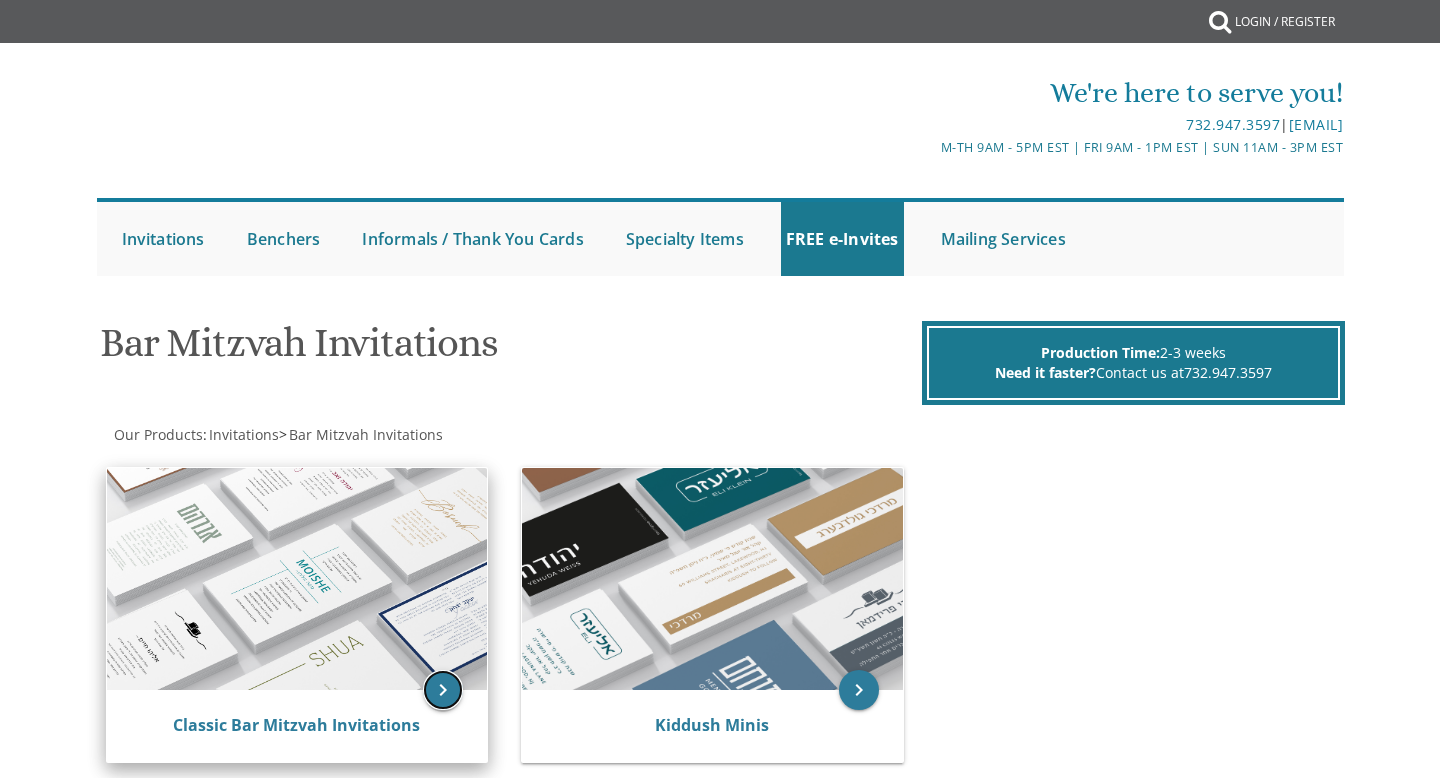 click on "keyboard_arrow_right" at bounding box center (443, 690) 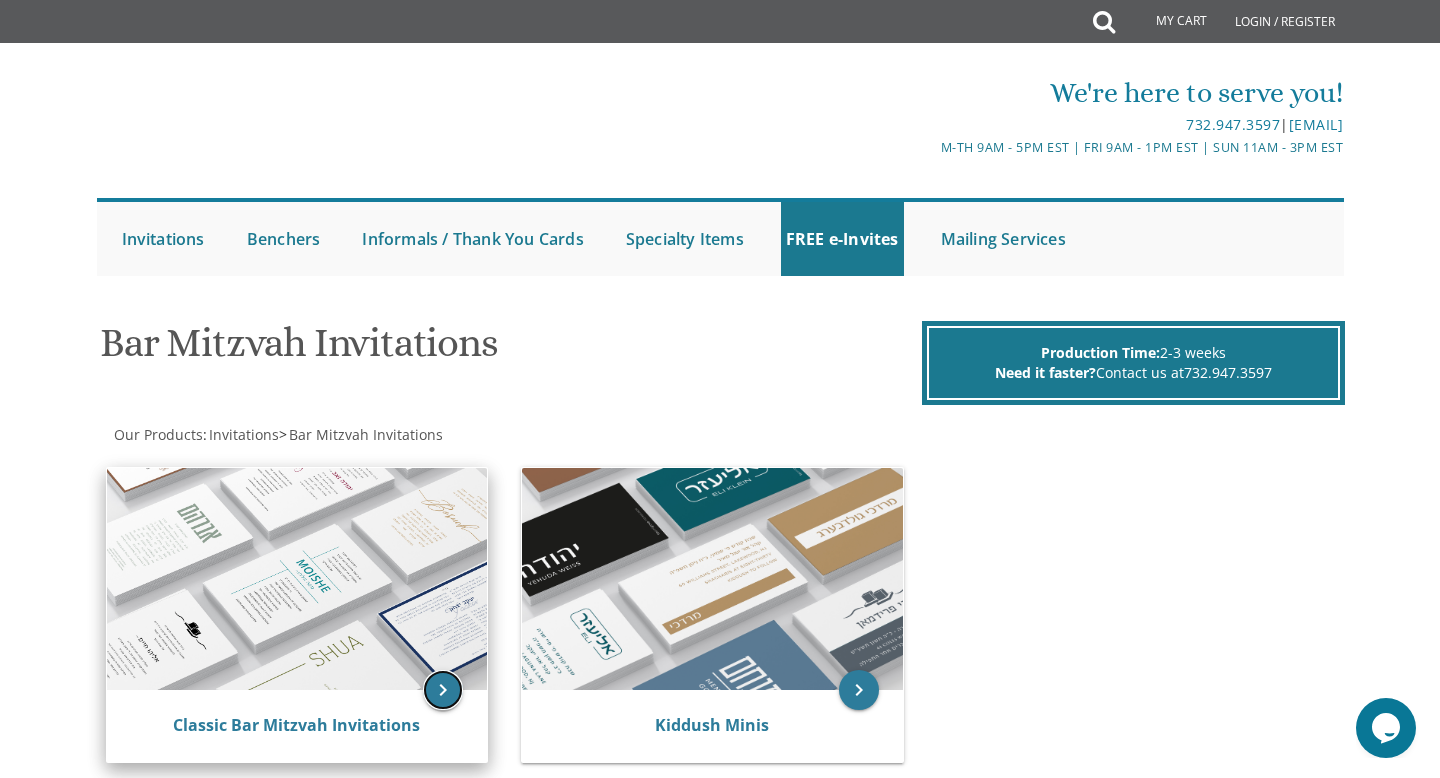 scroll, scrollTop: 0, scrollLeft: 0, axis: both 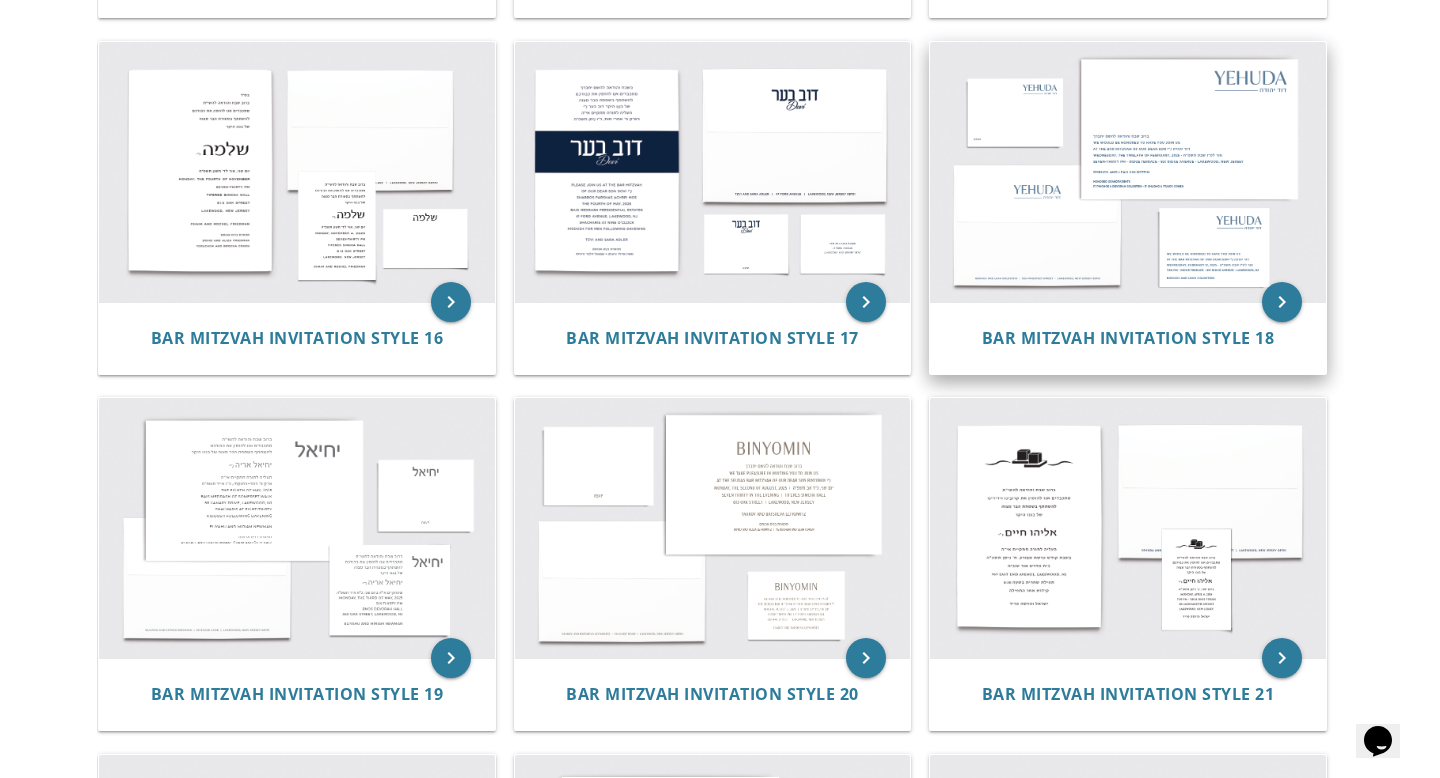 click at bounding box center (1128, 172) 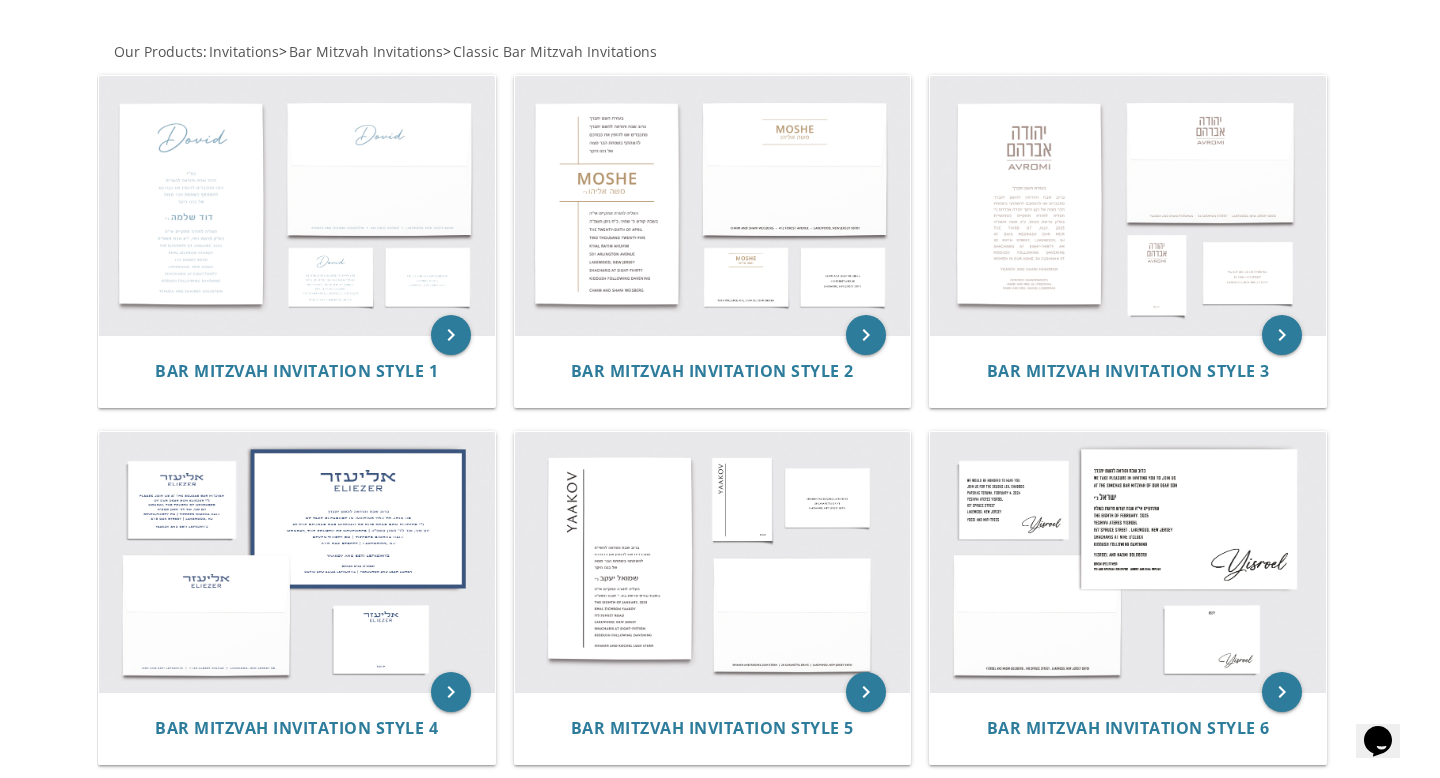 scroll, scrollTop: 344, scrollLeft: 0, axis: vertical 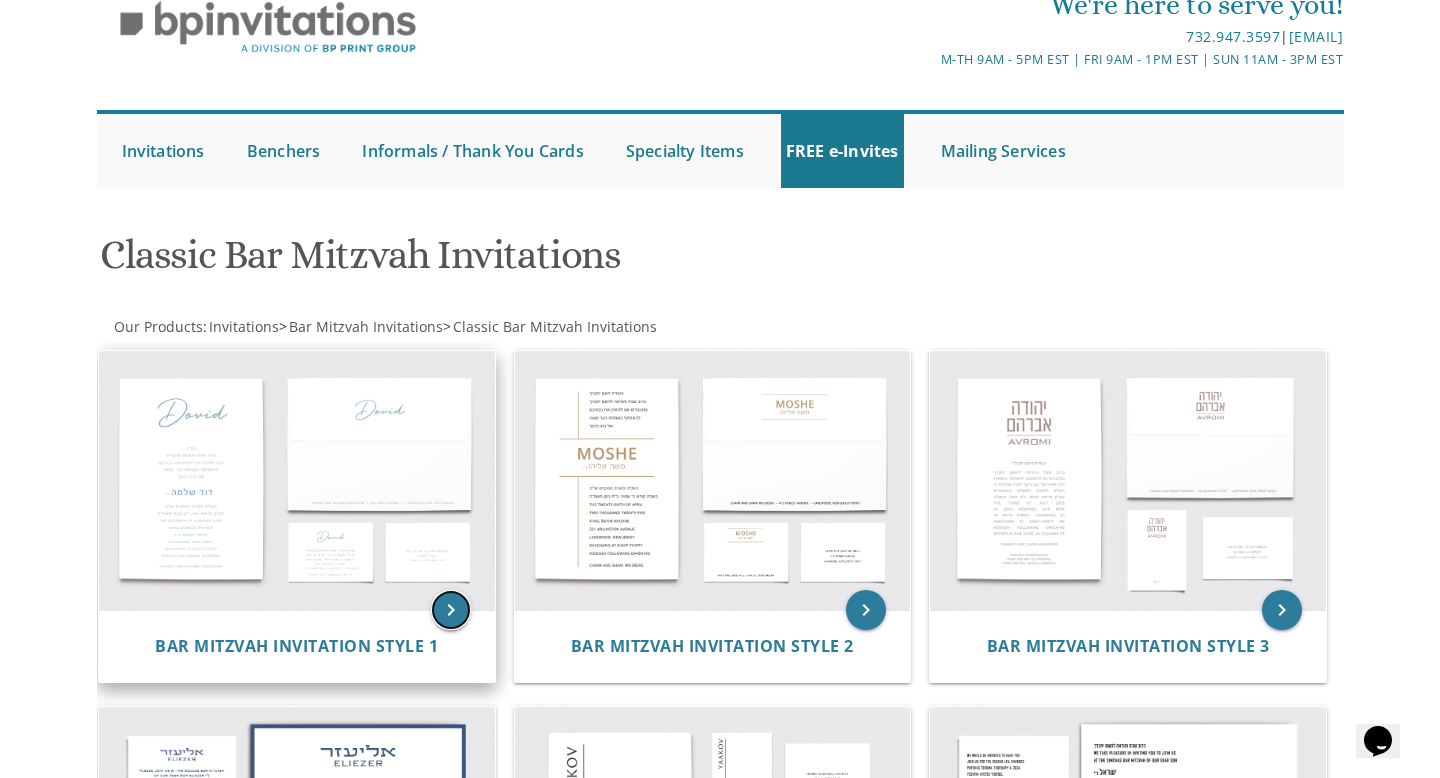 click on "keyboard_arrow_right" at bounding box center [451, 610] 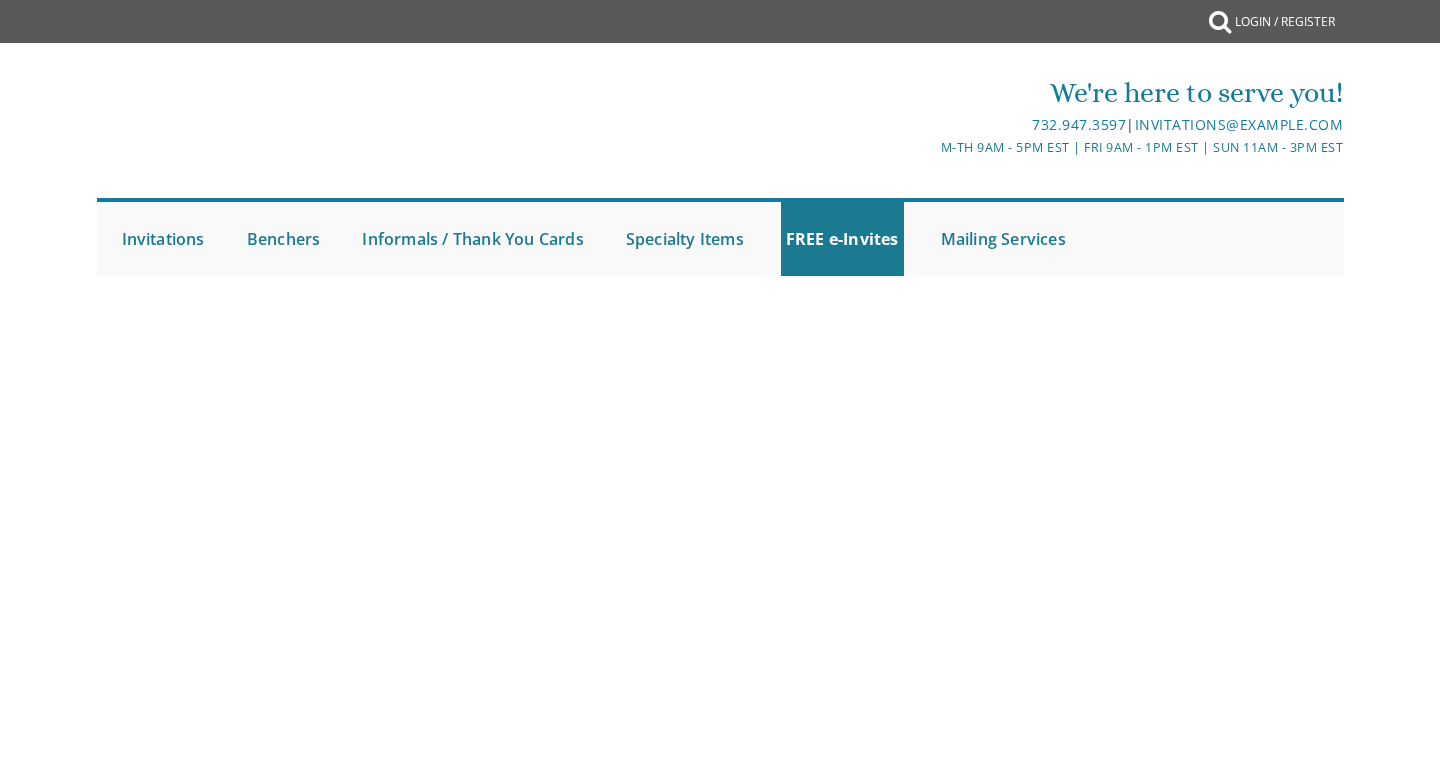 scroll, scrollTop: 0, scrollLeft: 0, axis: both 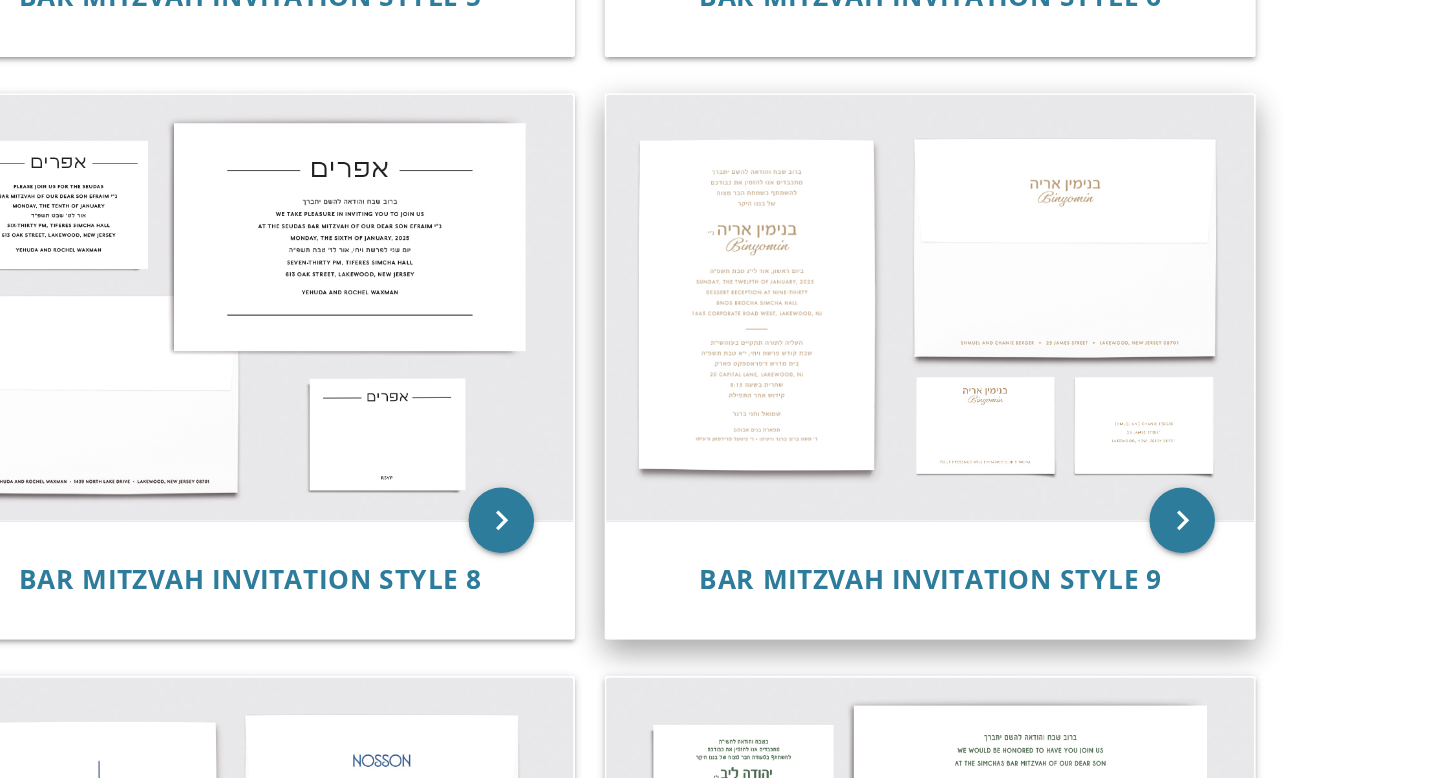click on "Bar Mitzvah Invitation Style 9" at bounding box center [1128, 365] 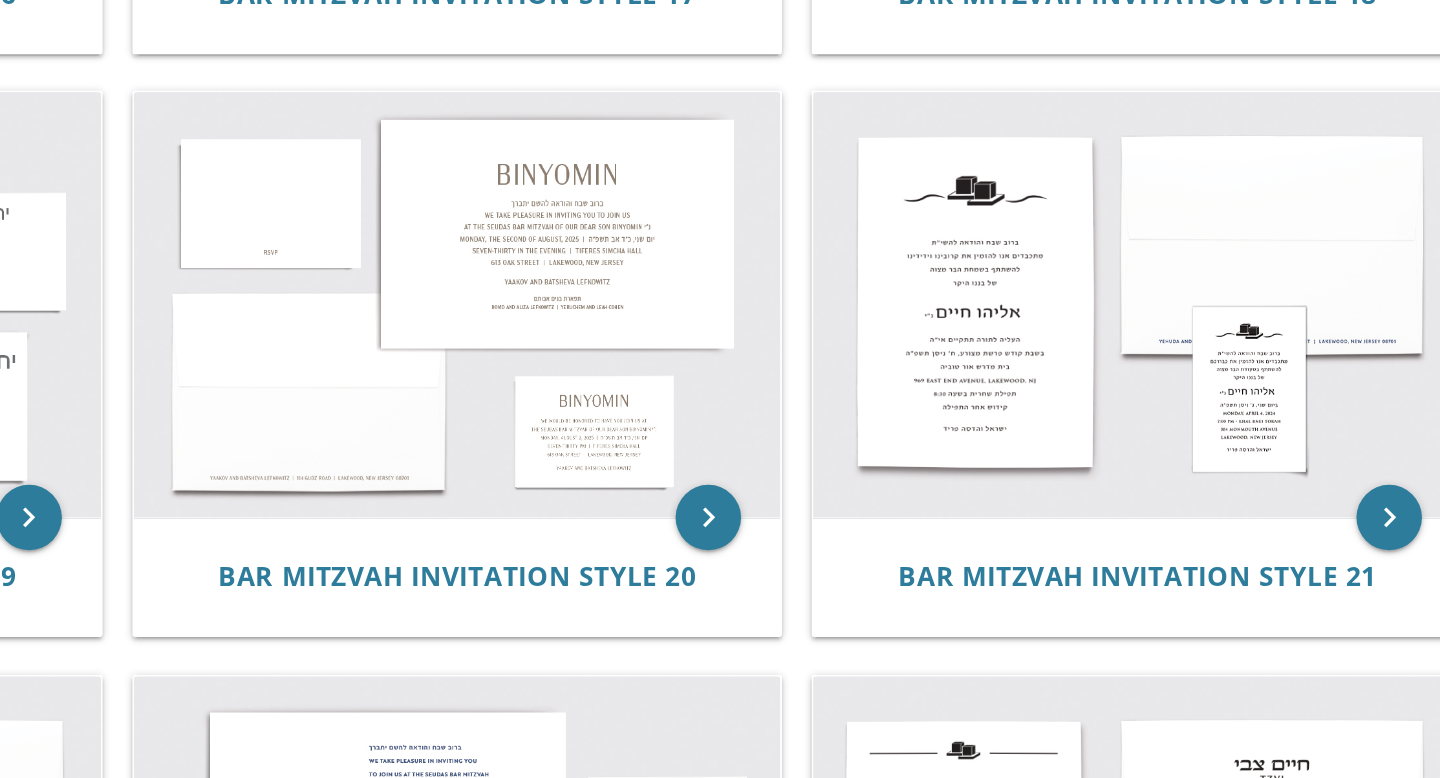 scroll, scrollTop: 2664, scrollLeft: 0, axis: vertical 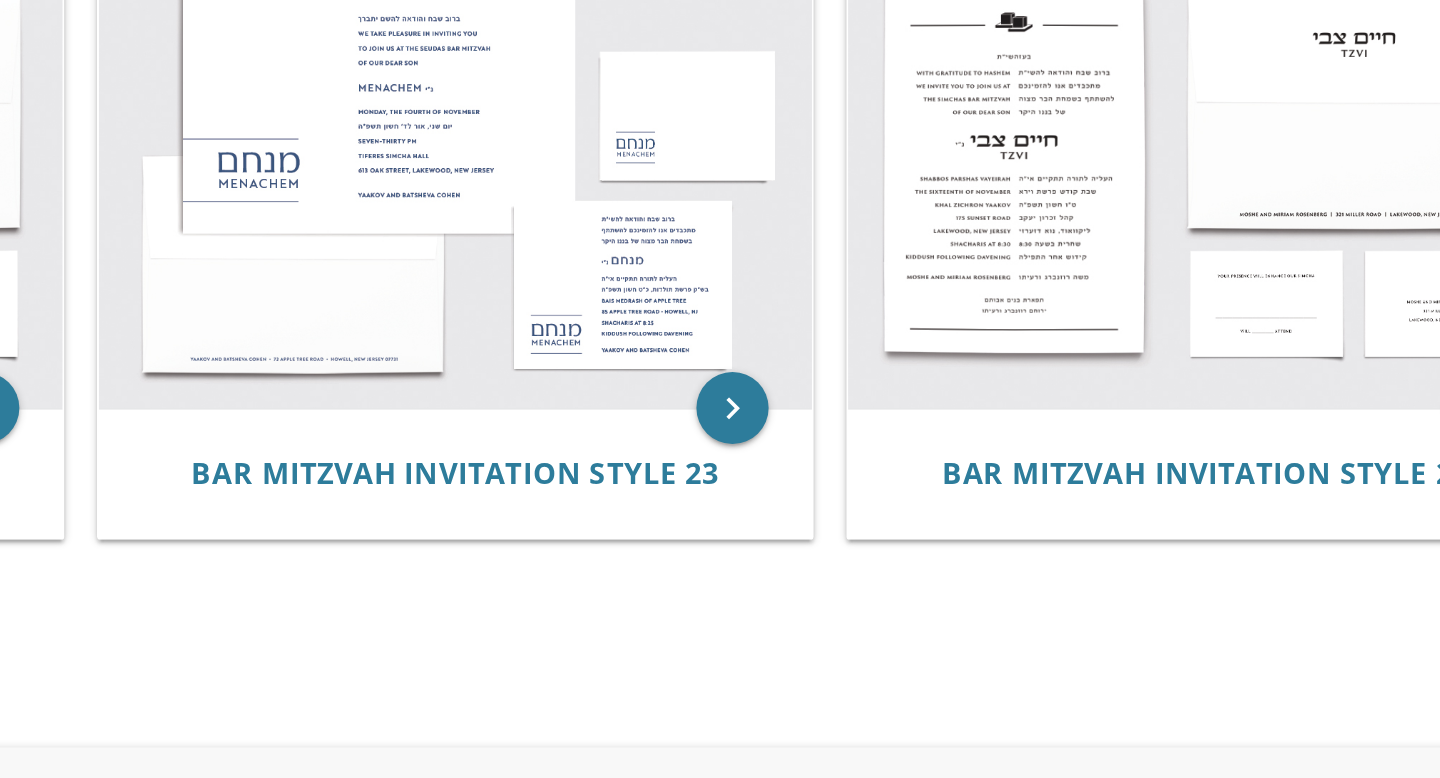click at bounding box center [713, 399] 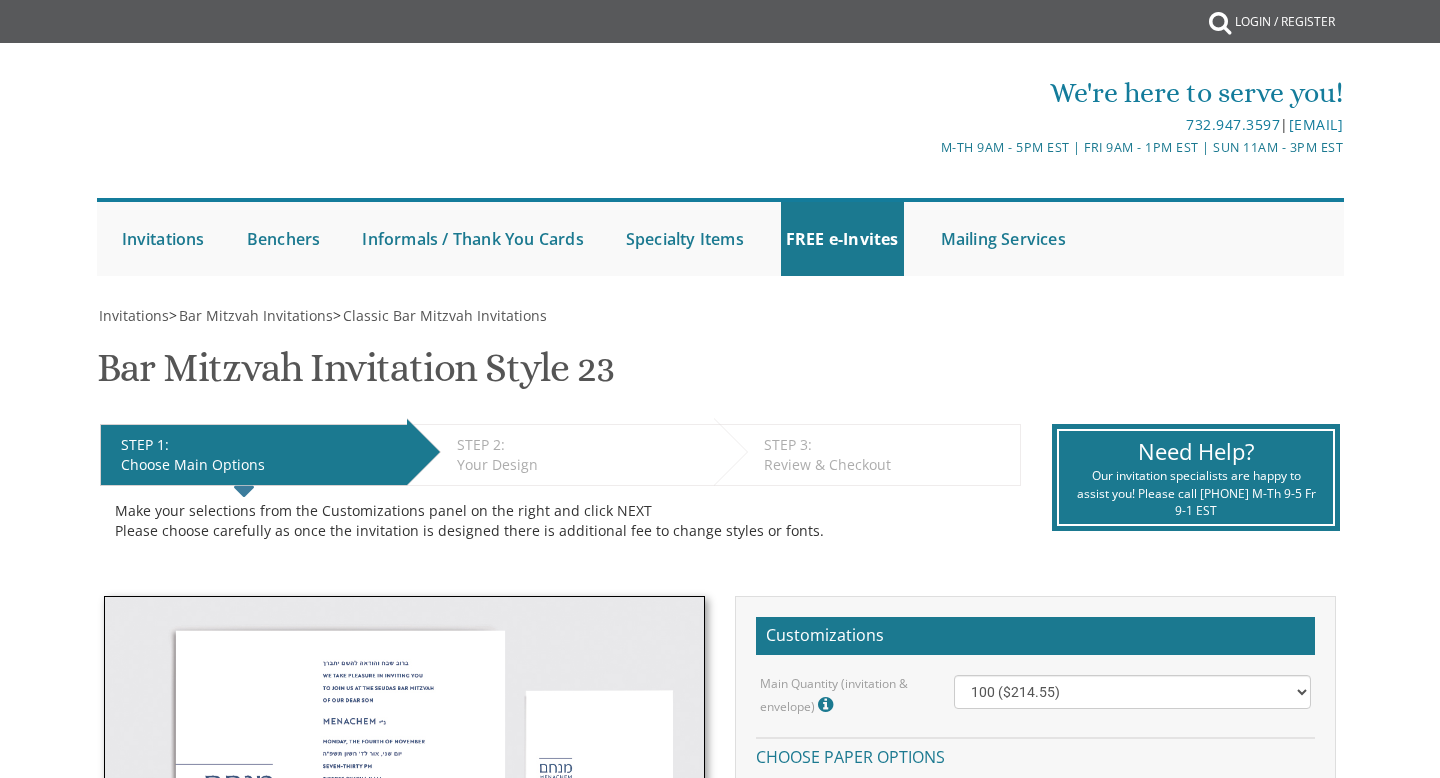 scroll, scrollTop: 0, scrollLeft: 0, axis: both 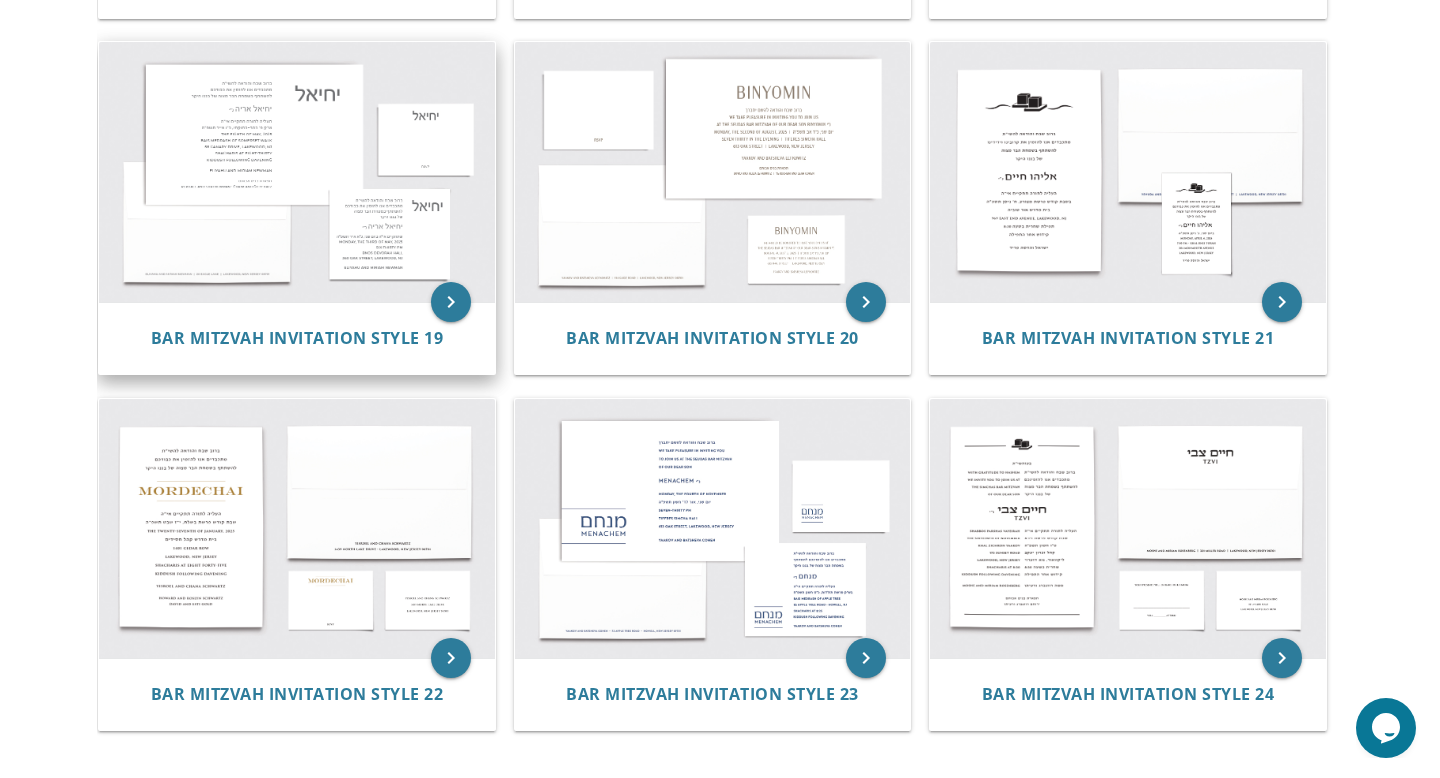 click at bounding box center [297, 172] 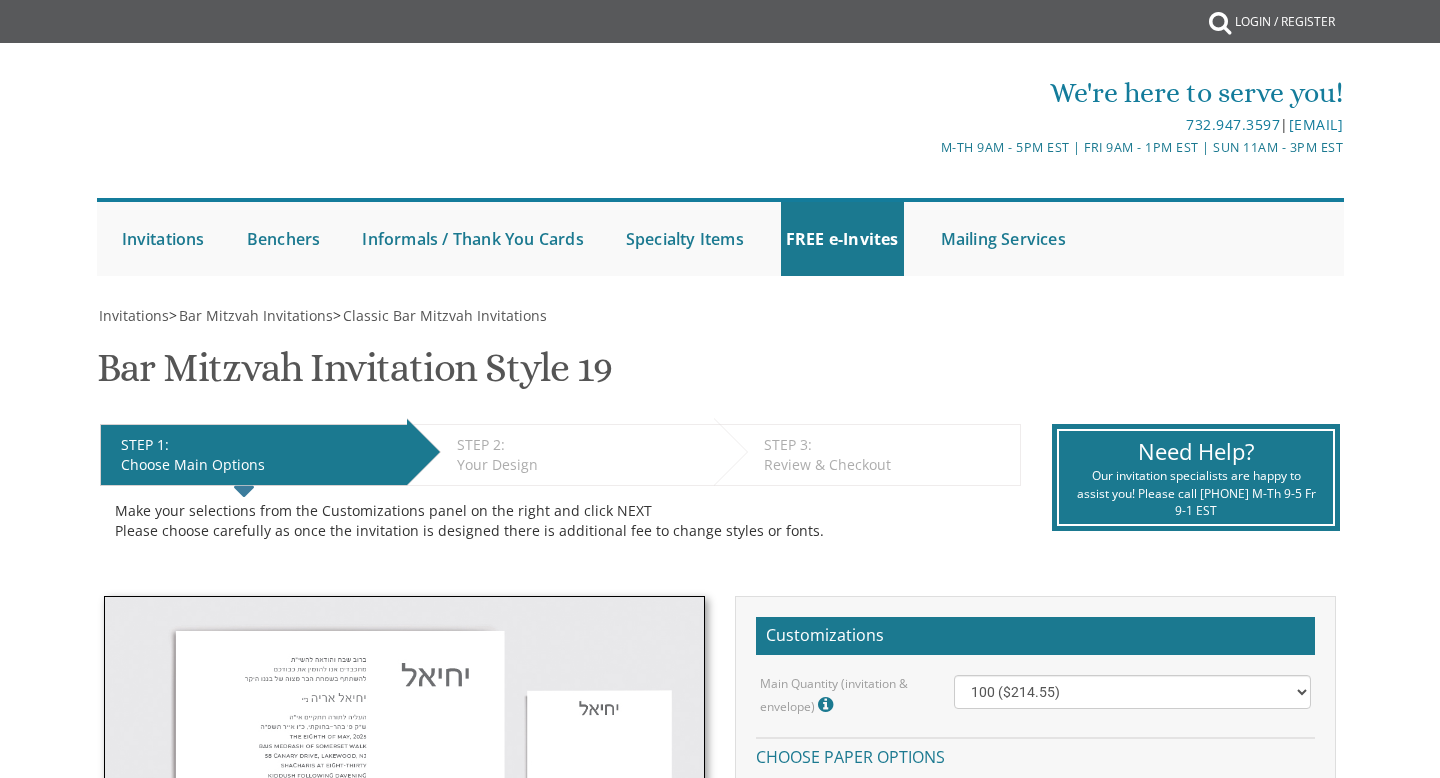 scroll, scrollTop: 0, scrollLeft: 0, axis: both 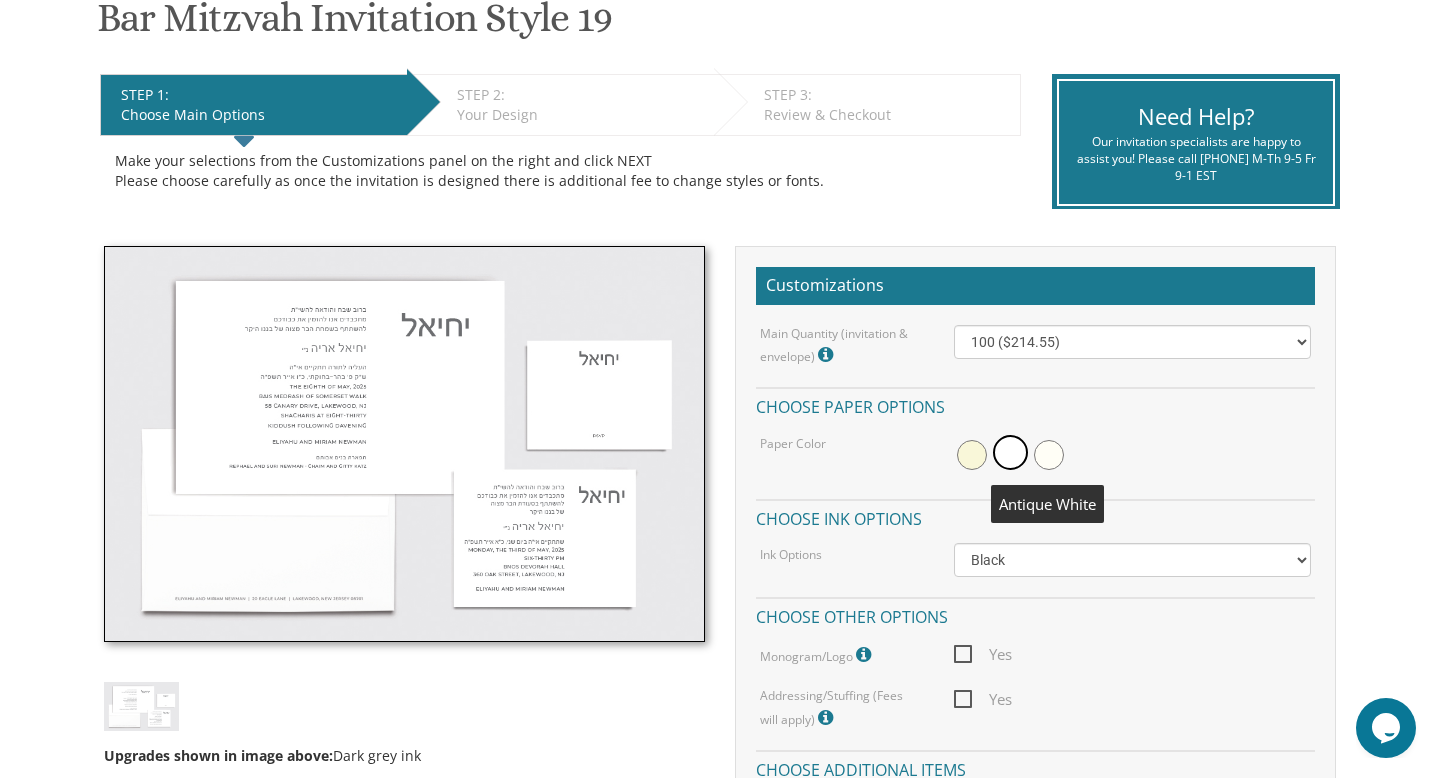 click at bounding box center [1049, 455] 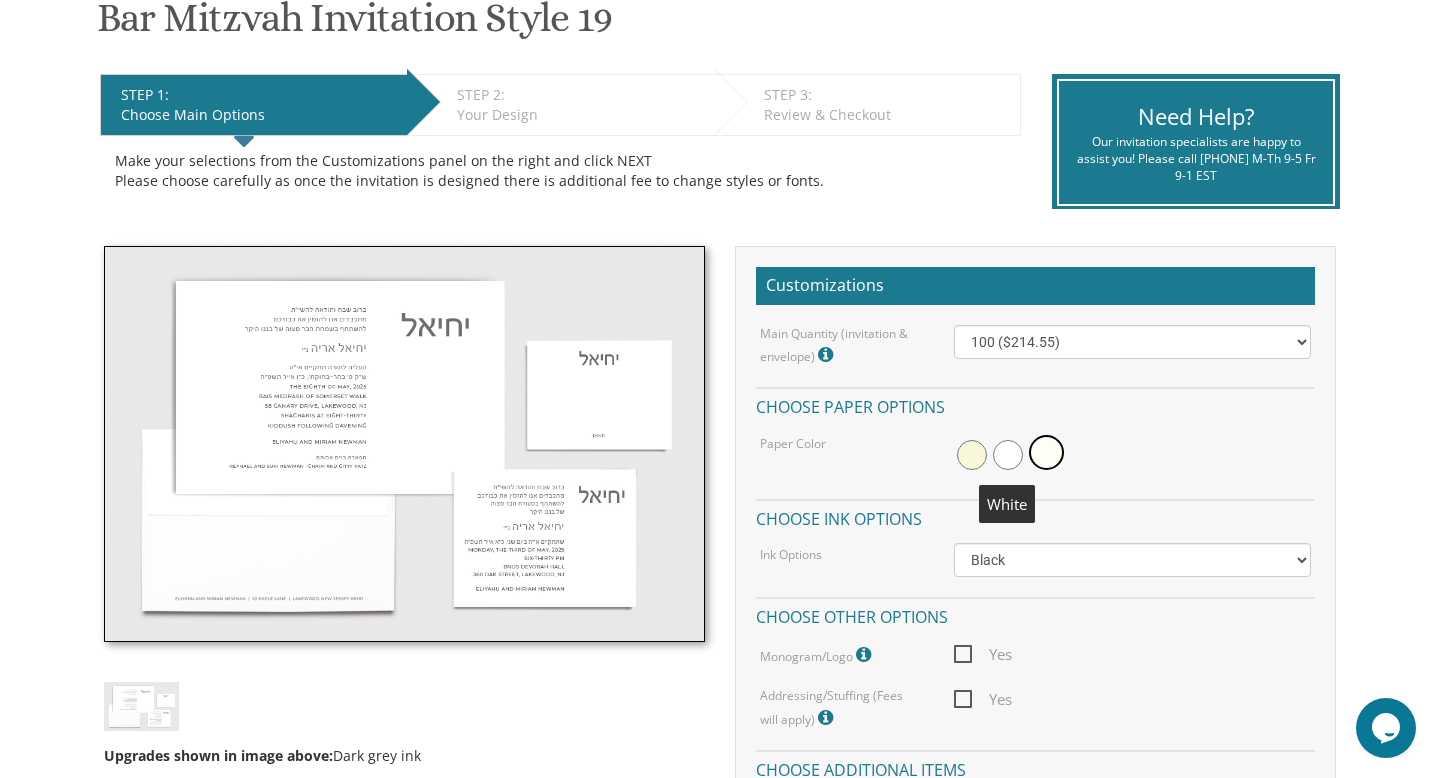 click at bounding box center [1008, 455] 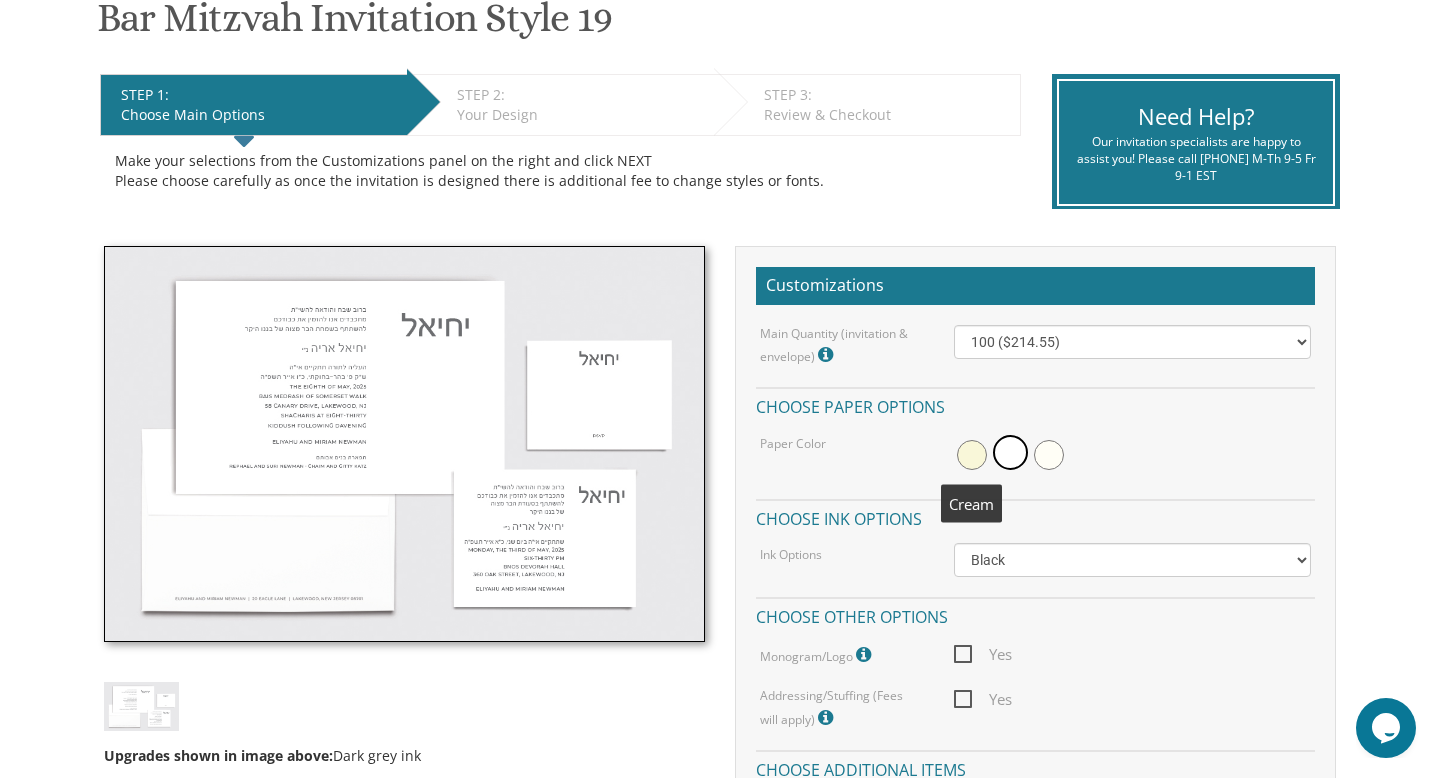 click at bounding box center (972, 455) 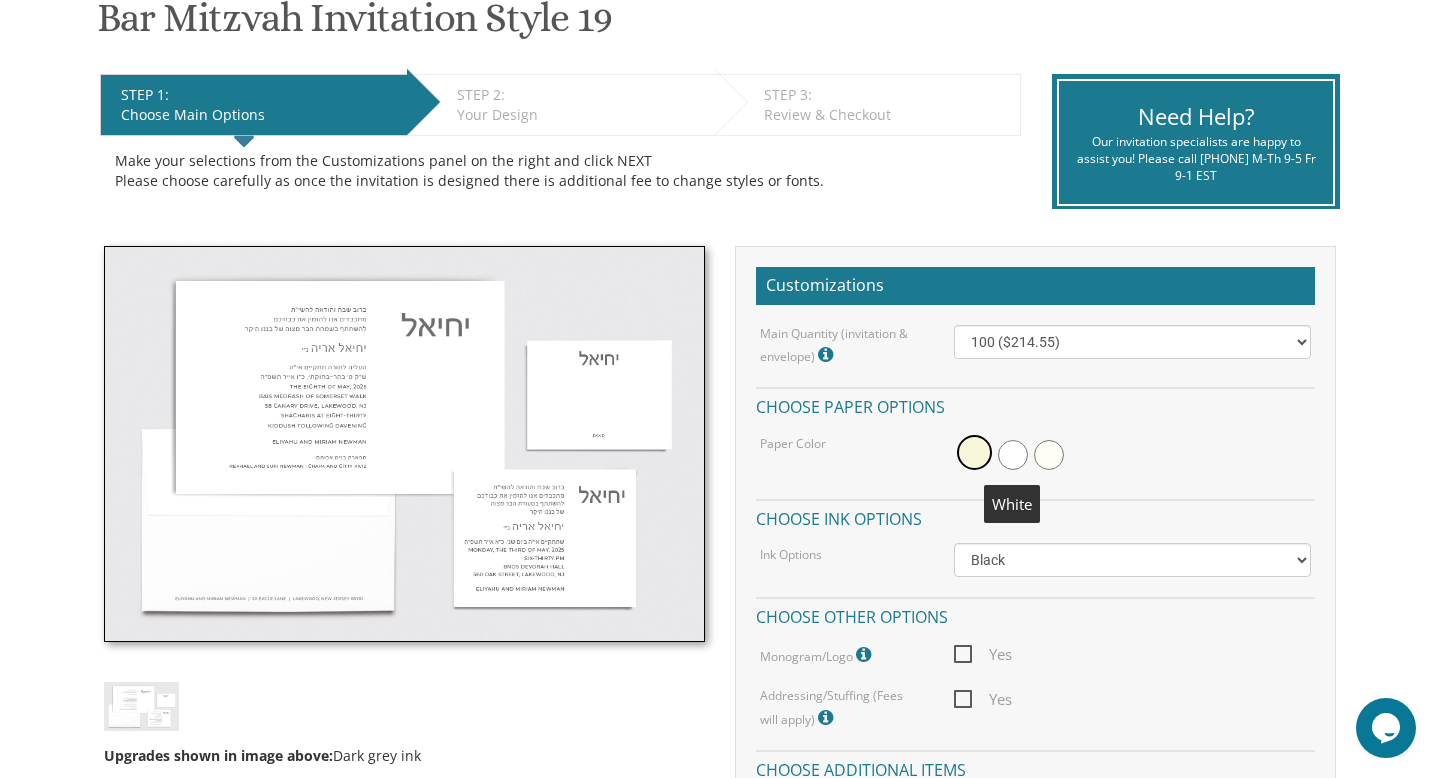 click at bounding box center [1013, 455] 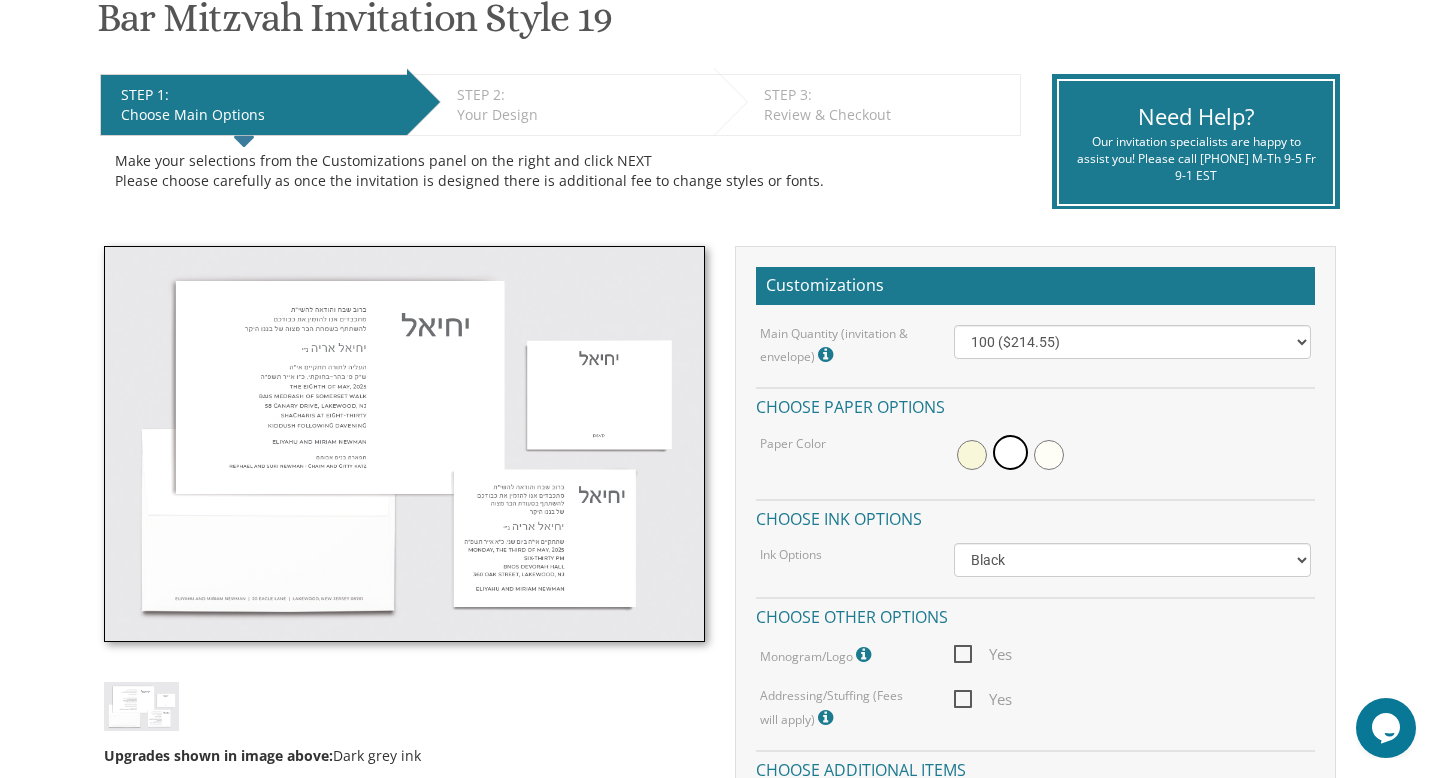 click on "Main Quantity (invitation & envelope) Invitation Size: Princess (5.5" x 8.5") 100 ($214.55) 200 ($254.60) 300 ($294.25) 400 ($333.55) 500 ($373.90) 600 ($413.25) 700 ($452.35) 800 ($491.40) 900 ($528.00) 1000 ($568.05) Choose paper options   Paper Color   Choose ink options   Ink Options Black Colored Ink ($65.00) Black + One Color ($100.00) Two Colors ($137.95) Choose other options   Monogram/Logo For best results, please upload a vector pdf. High res png (transparent background) also acceptable.   Yes     Addressing/Stuffing (Fees will apply) Additional Fees will apply. Please speak to a customer service representative for more information.   Yes" at bounding box center (1035, 528) 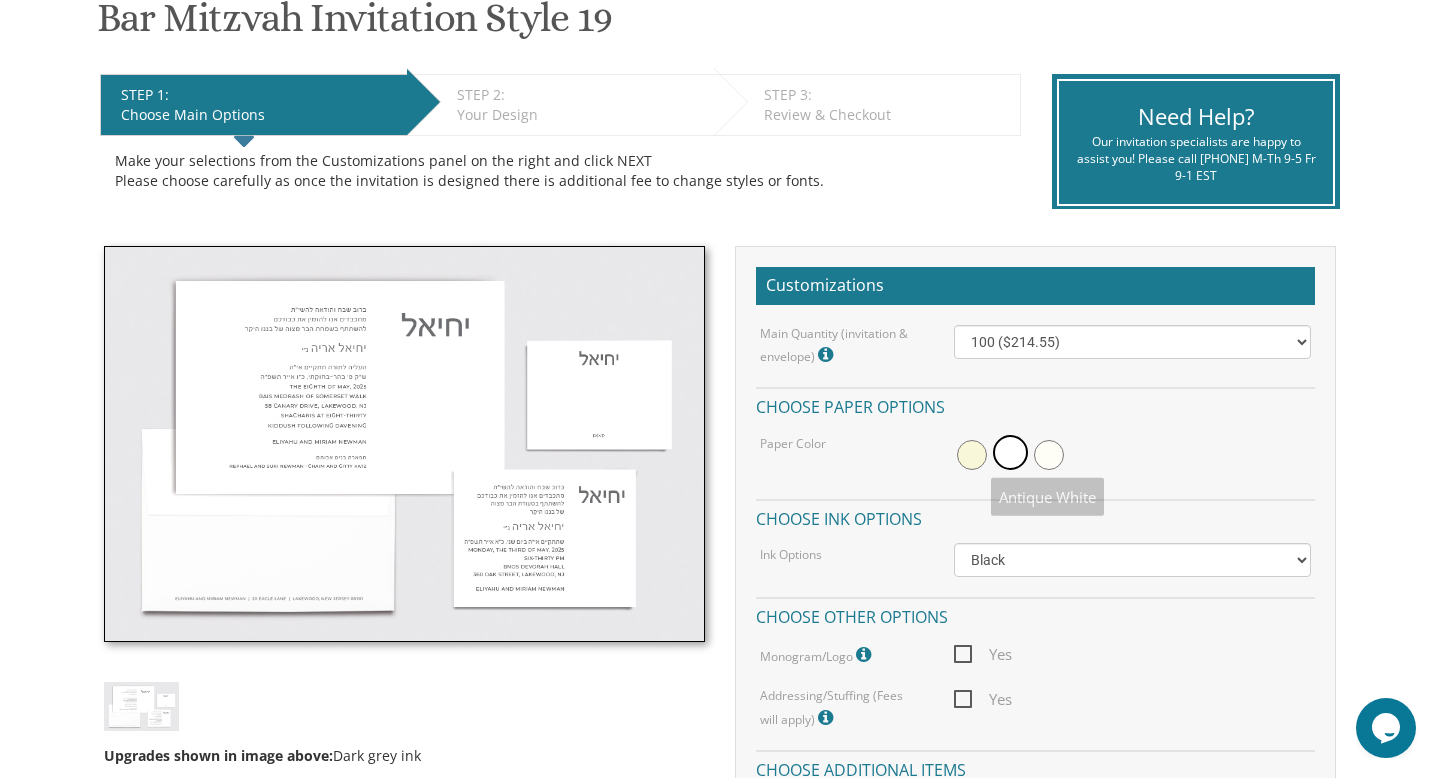 click at bounding box center (1049, 455) 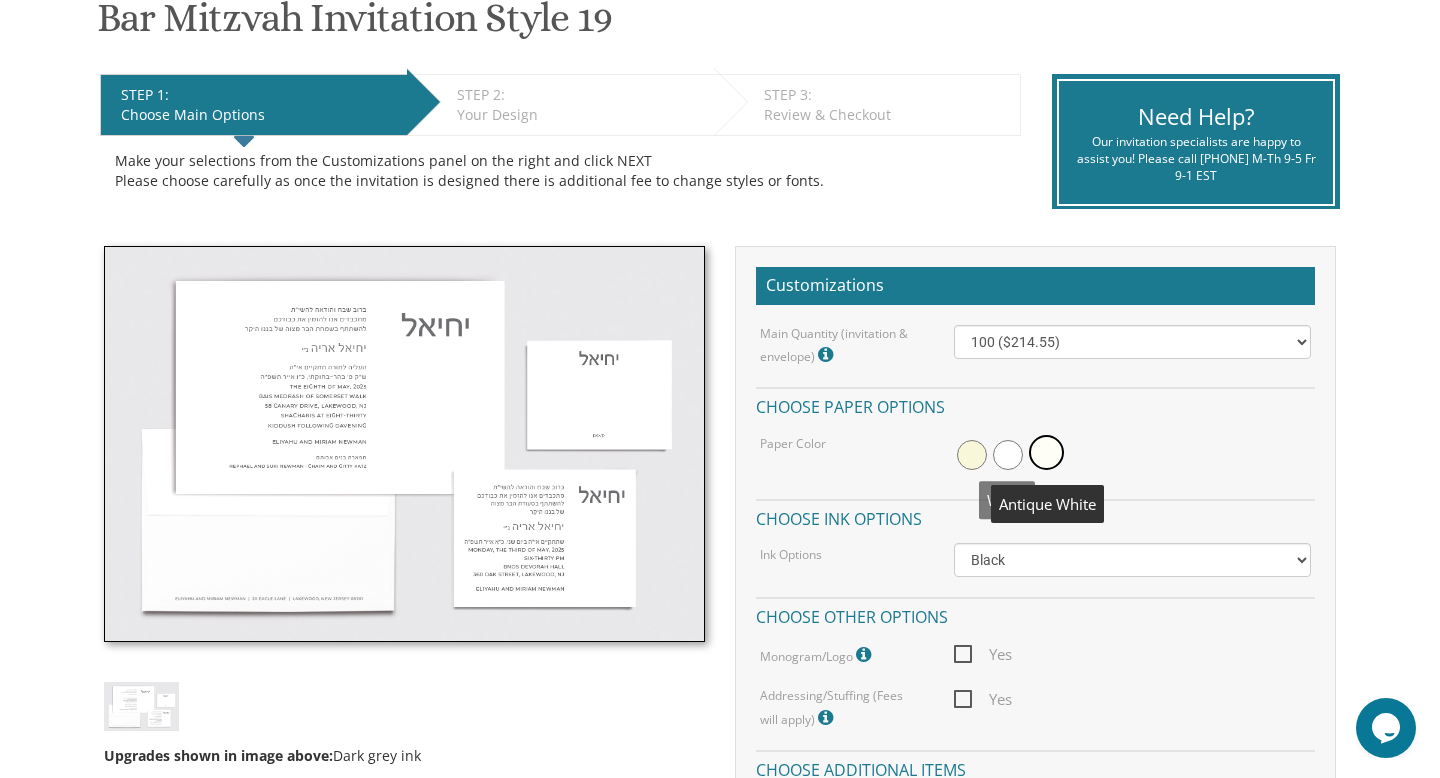 click at bounding box center (1008, 455) 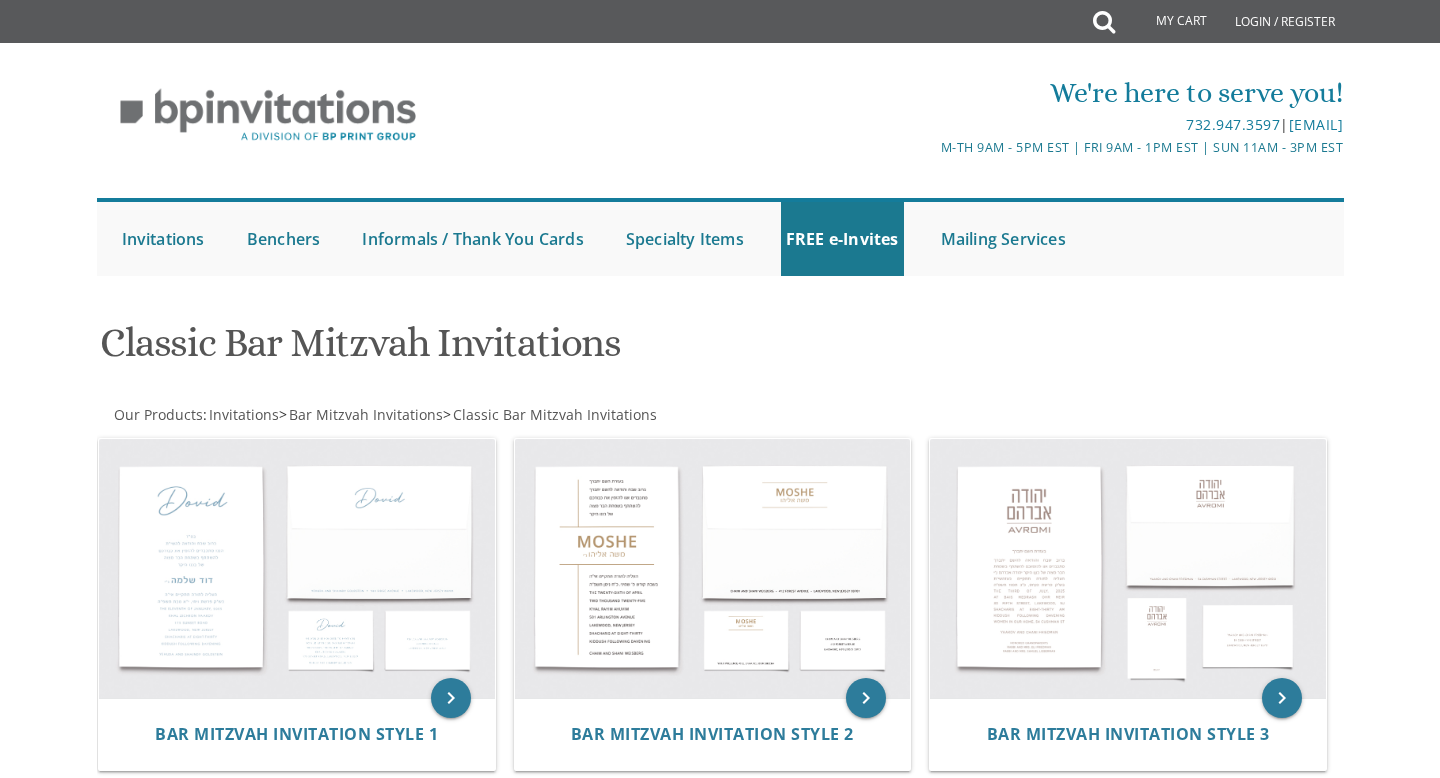 scroll, scrollTop: 2583, scrollLeft: 0, axis: vertical 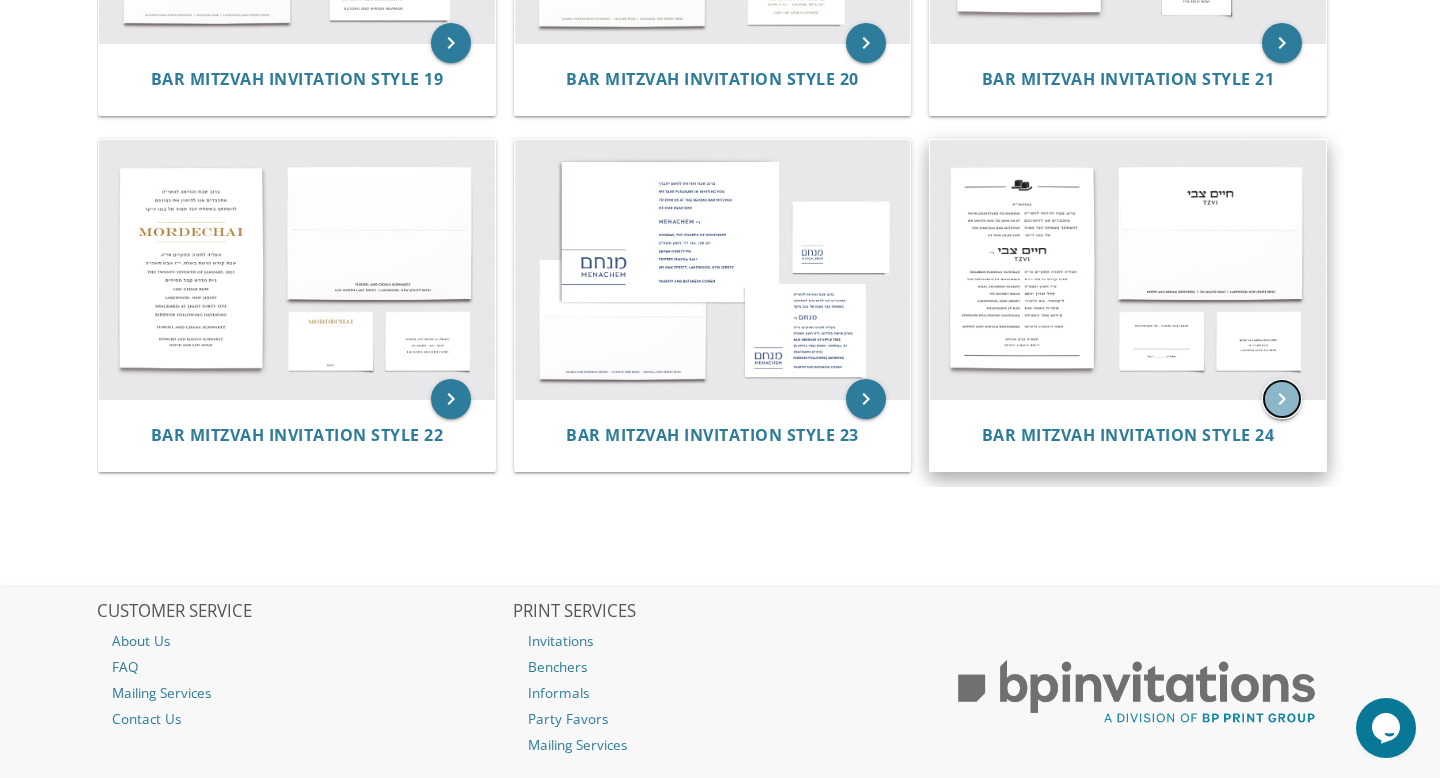 click on "keyboard_arrow_right" at bounding box center [1282, 399] 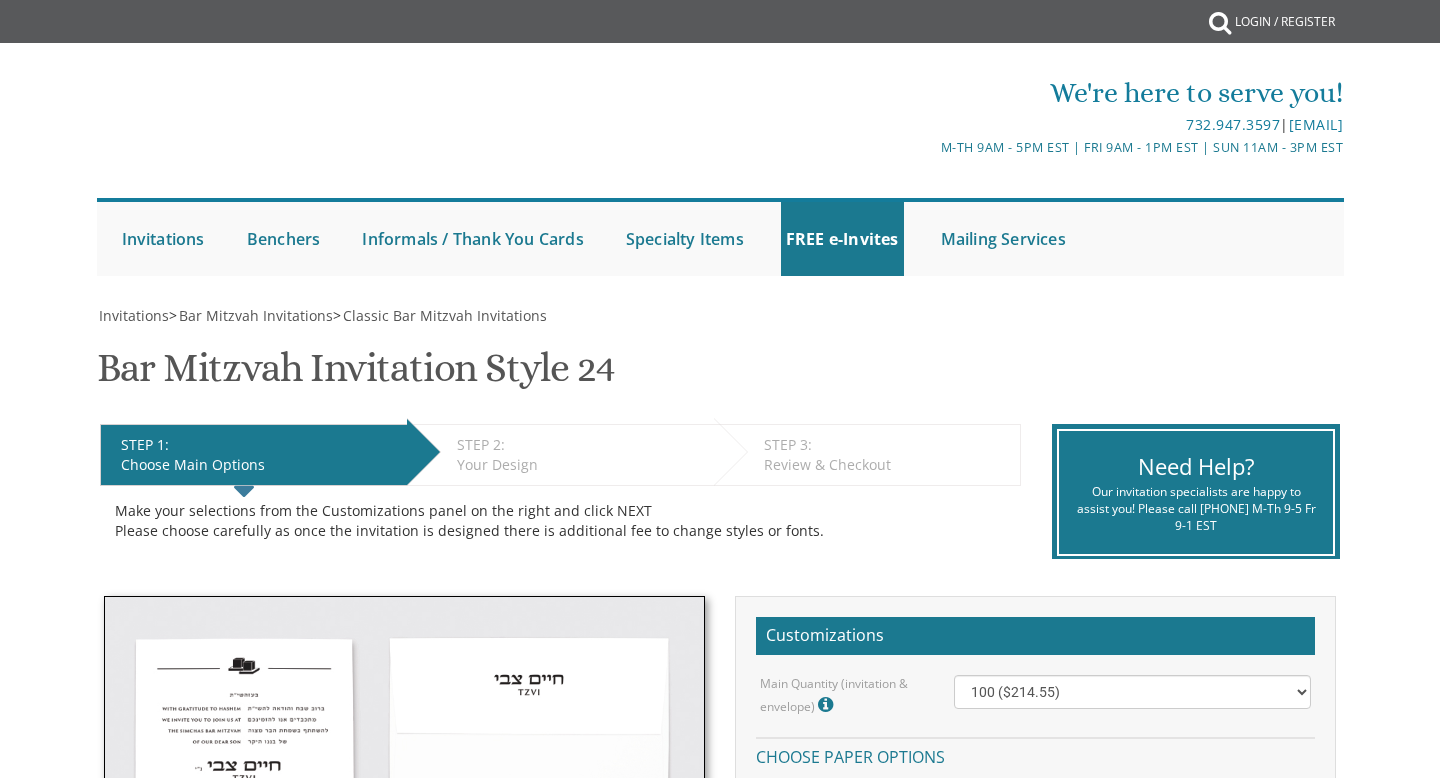 scroll, scrollTop: 0, scrollLeft: 0, axis: both 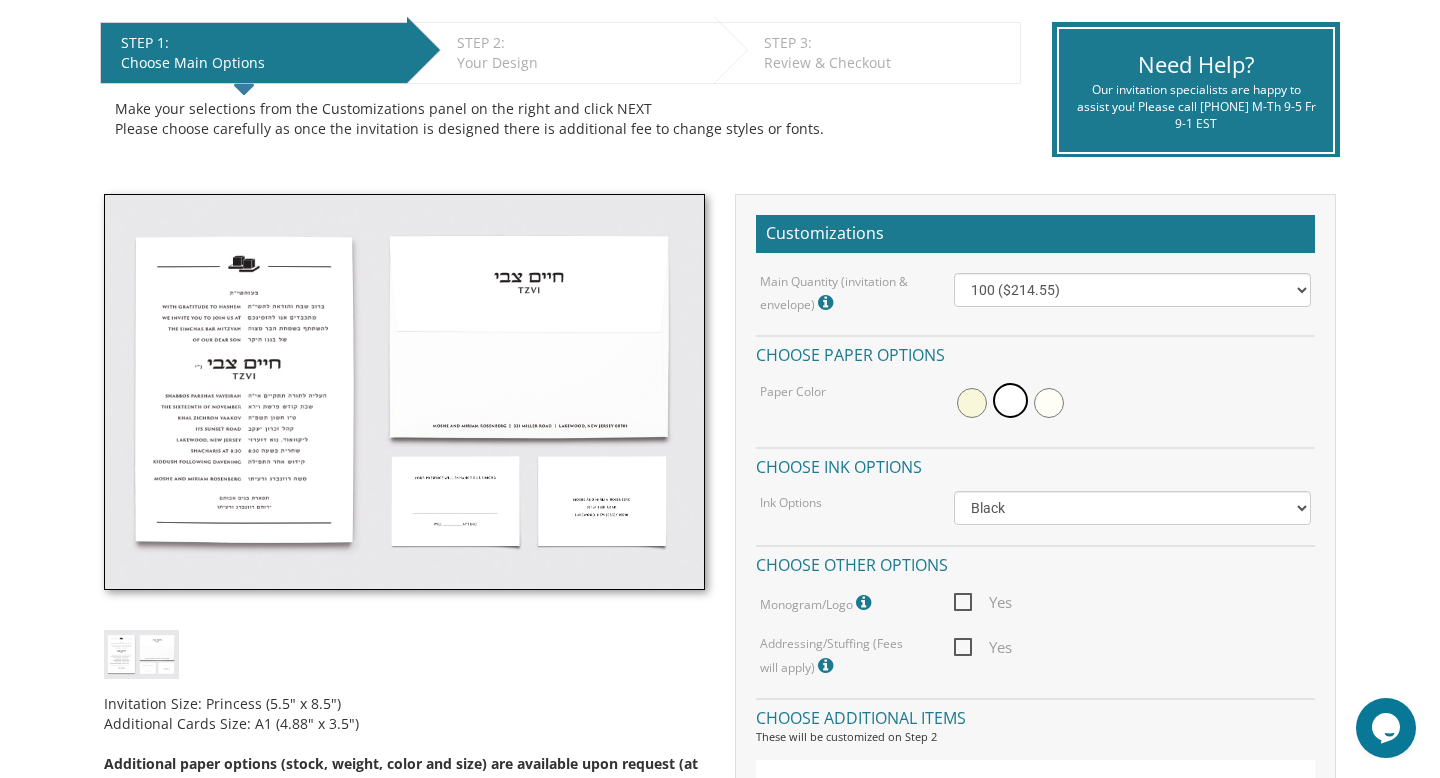 click on "Yes" at bounding box center (983, 602) 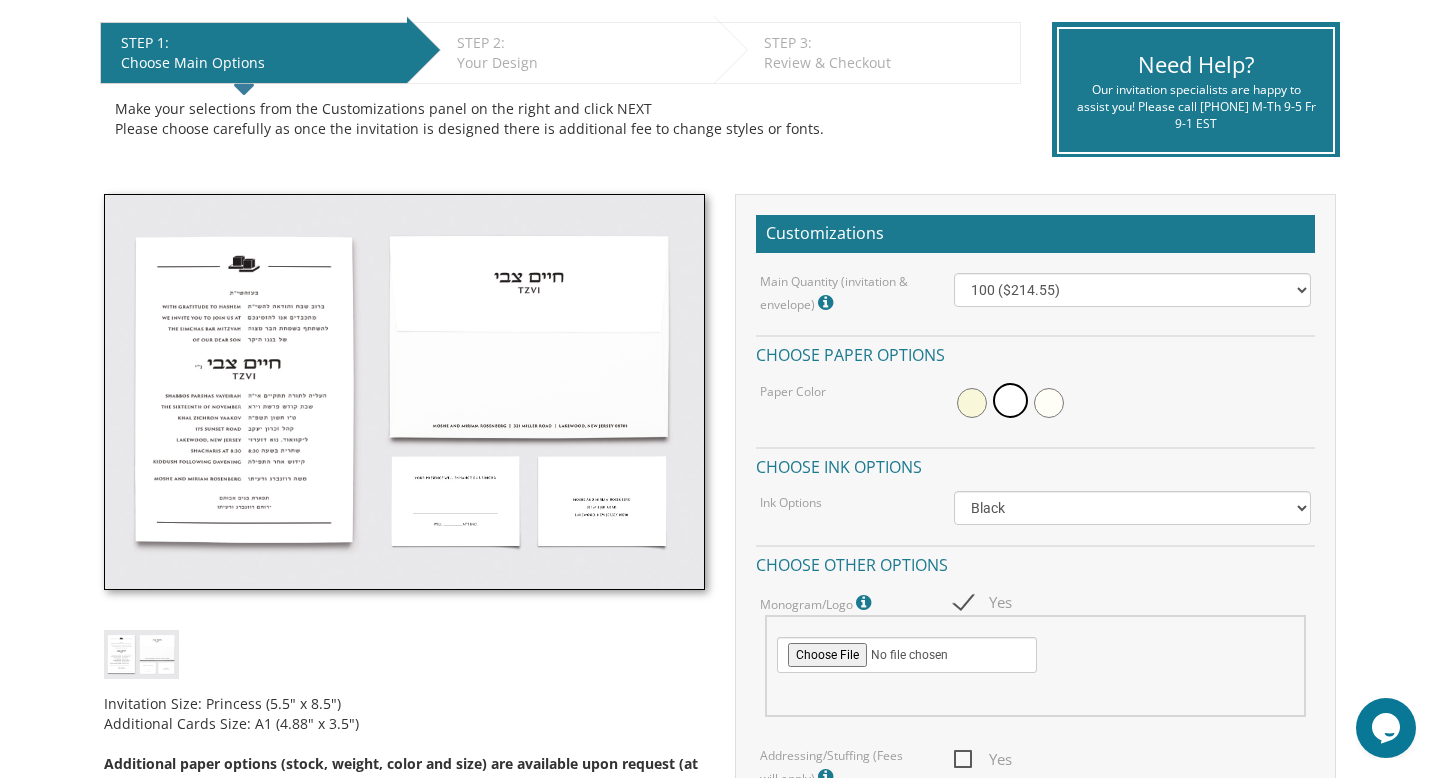 click on "Yes" at bounding box center [983, 602] 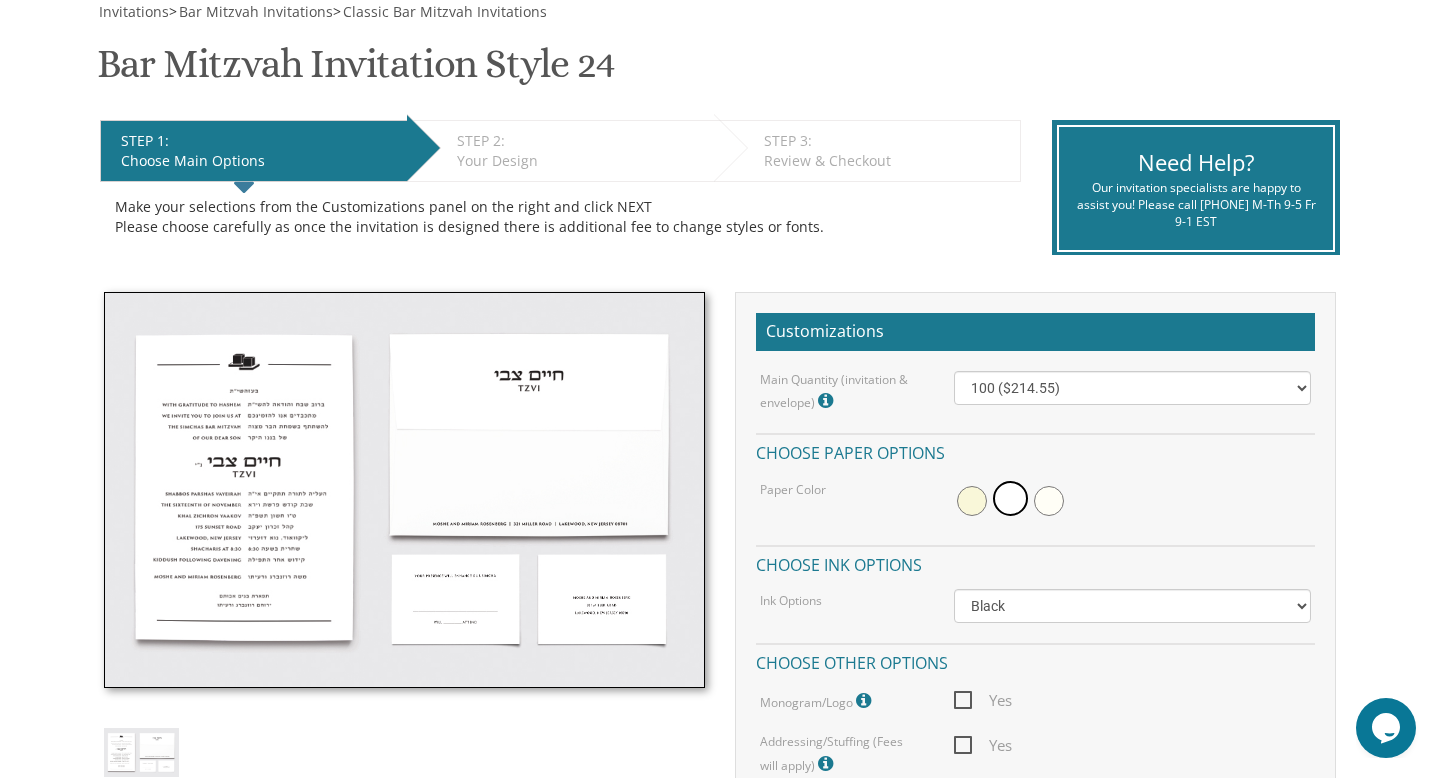 scroll, scrollTop: 299, scrollLeft: 0, axis: vertical 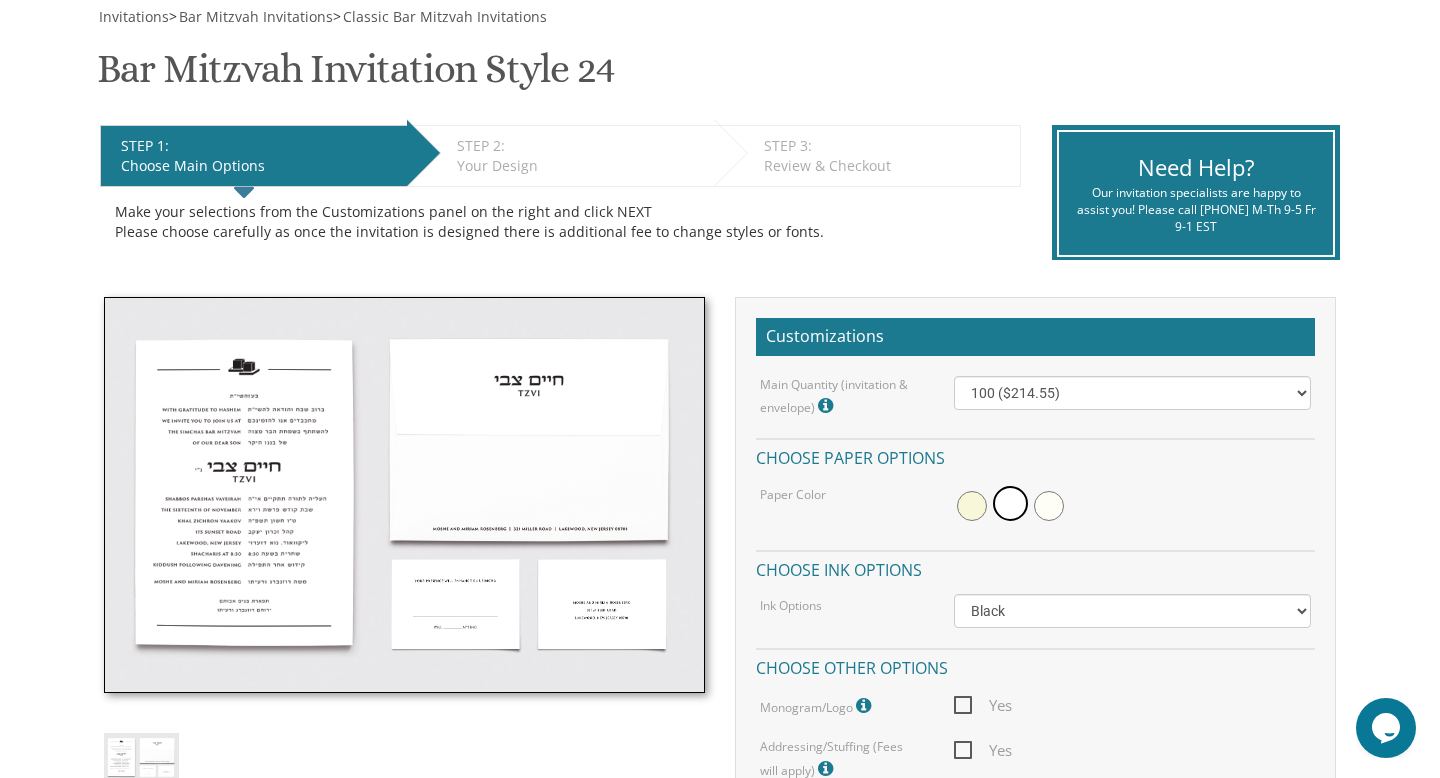 click at bounding box center [404, 495] 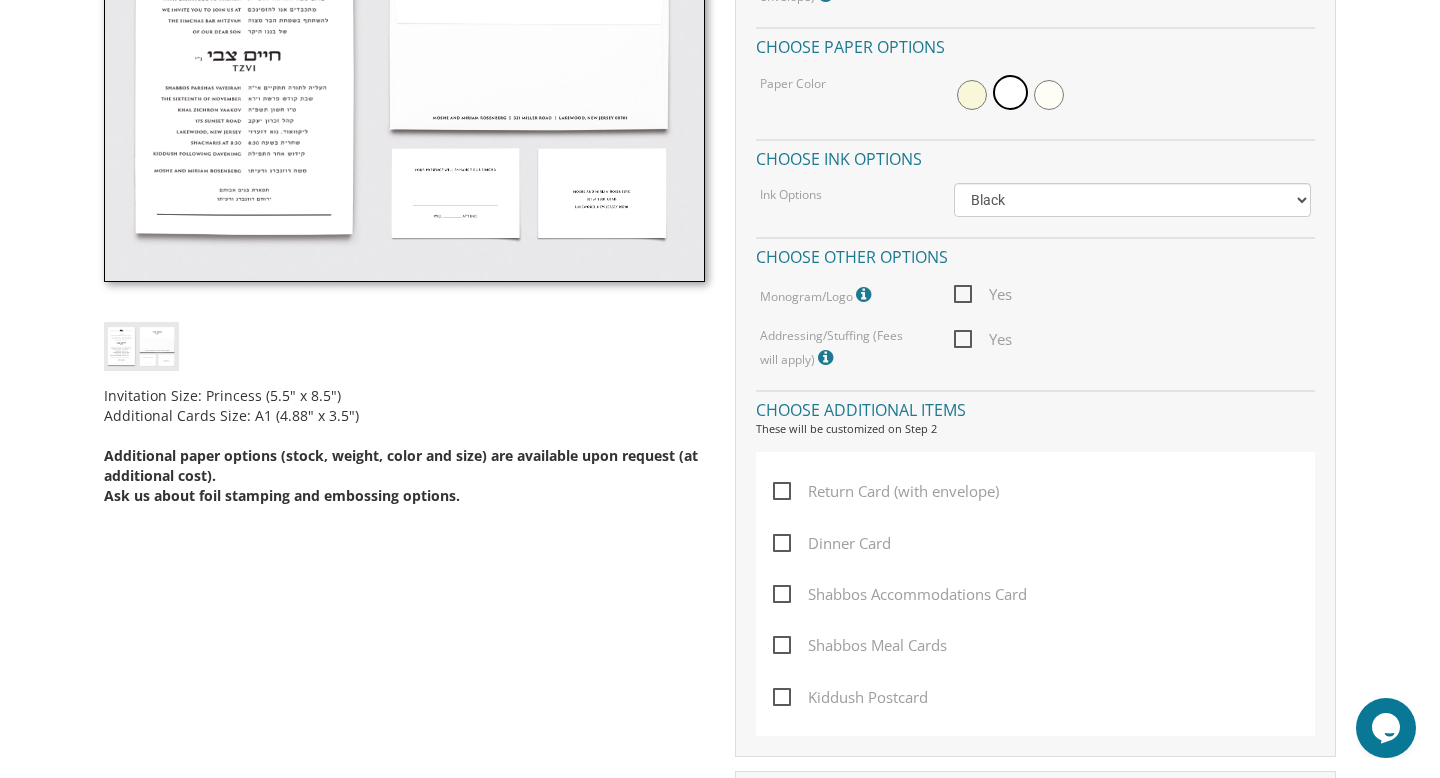 scroll, scrollTop: 722, scrollLeft: 0, axis: vertical 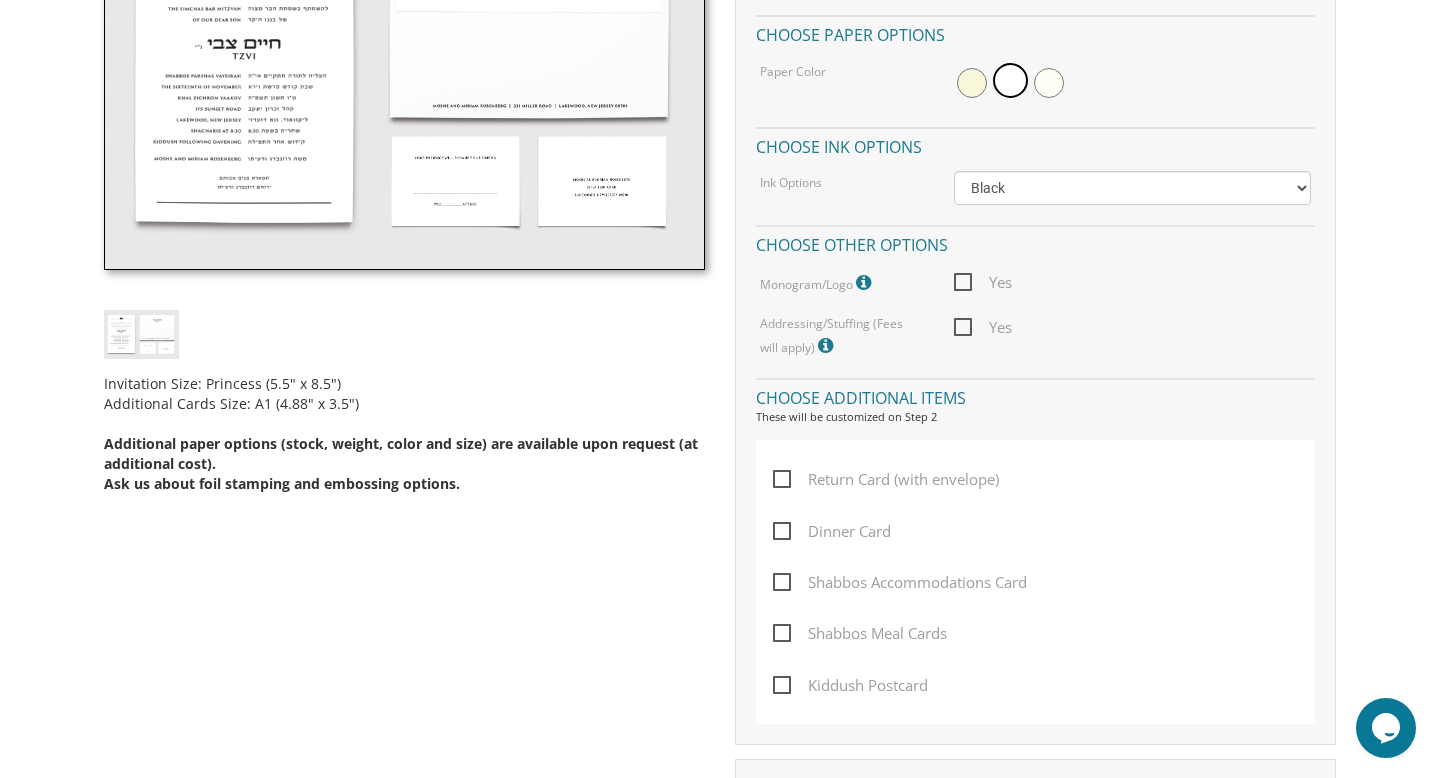 click at bounding box center [141, 334] 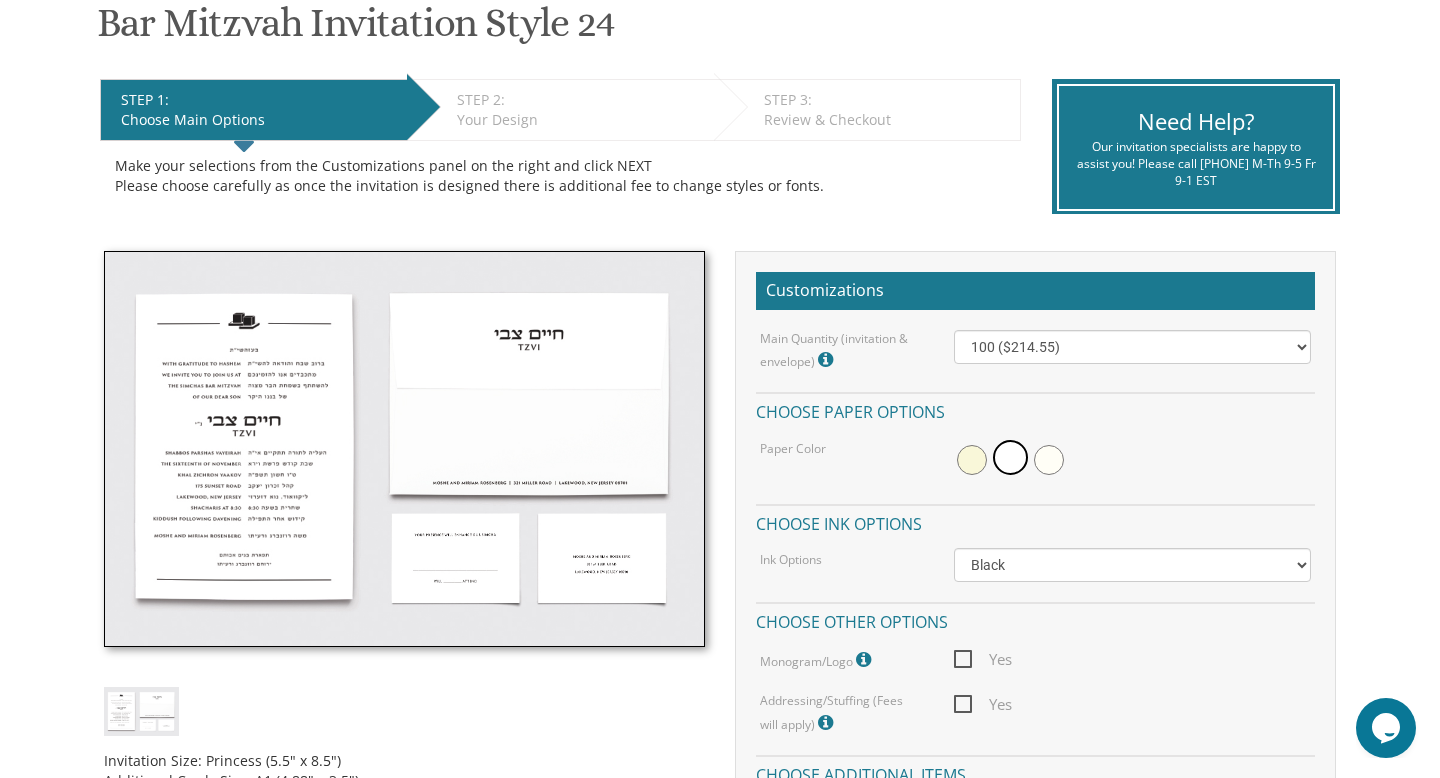 scroll, scrollTop: 347, scrollLeft: 0, axis: vertical 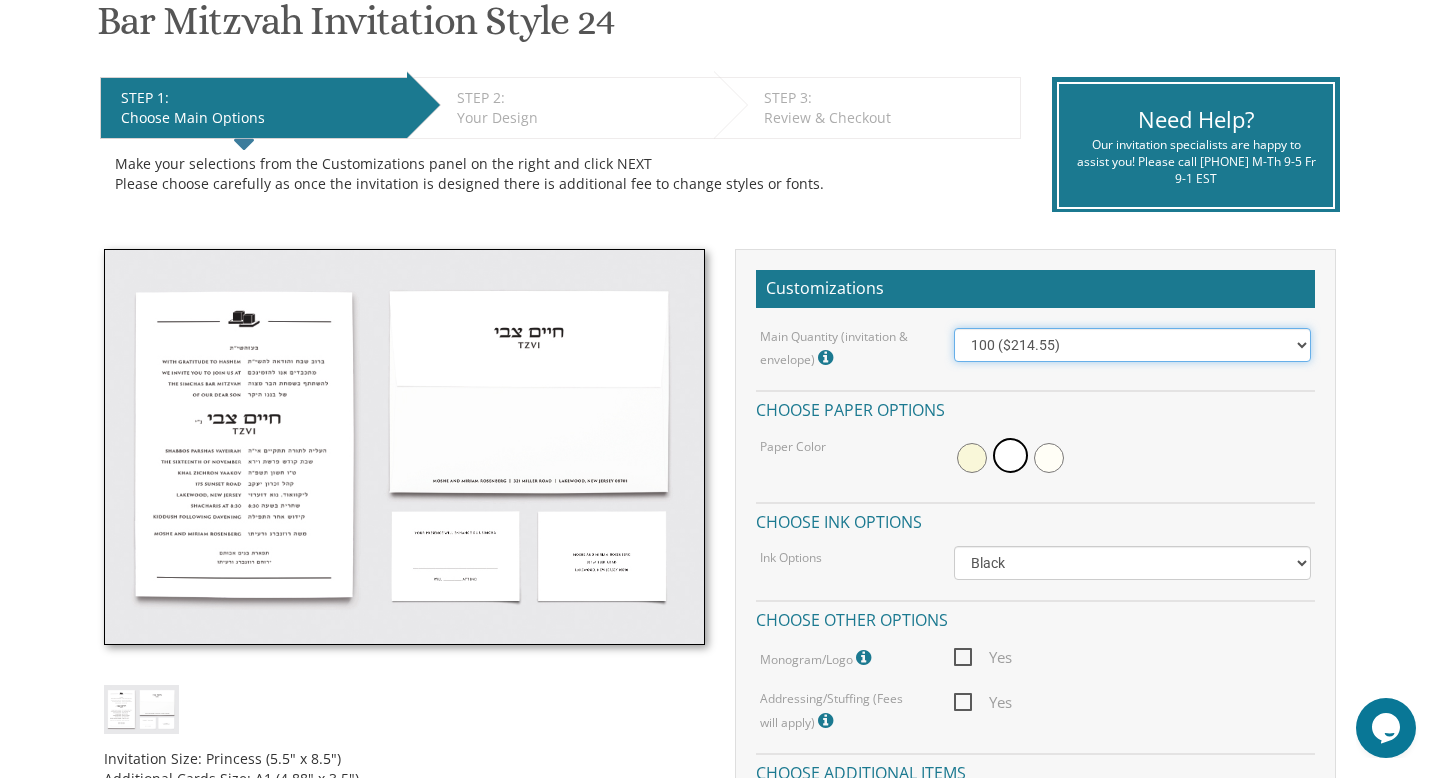 click on "100 ($214.55) 200 ($254.60) 300 ($294.25) 400 ($333.55) 500 ($373.90) 600 ($413.25) 700 ($452.35) 800 ($491.40) 900 ($528.00) 1000 ($568.05)" at bounding box center [1133, 345] 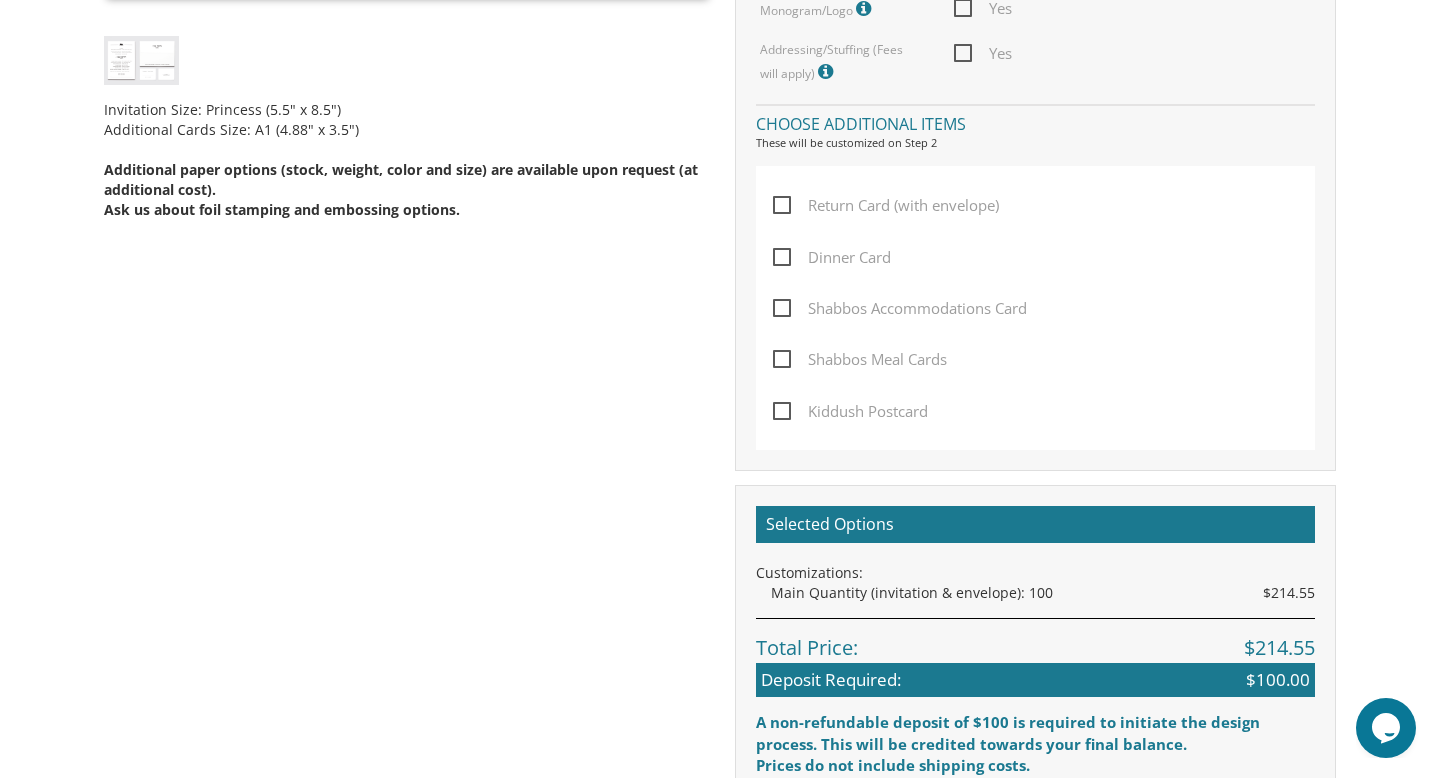 scroll, scrollTop: 1038, scrollLeft: 0, axis: vertical 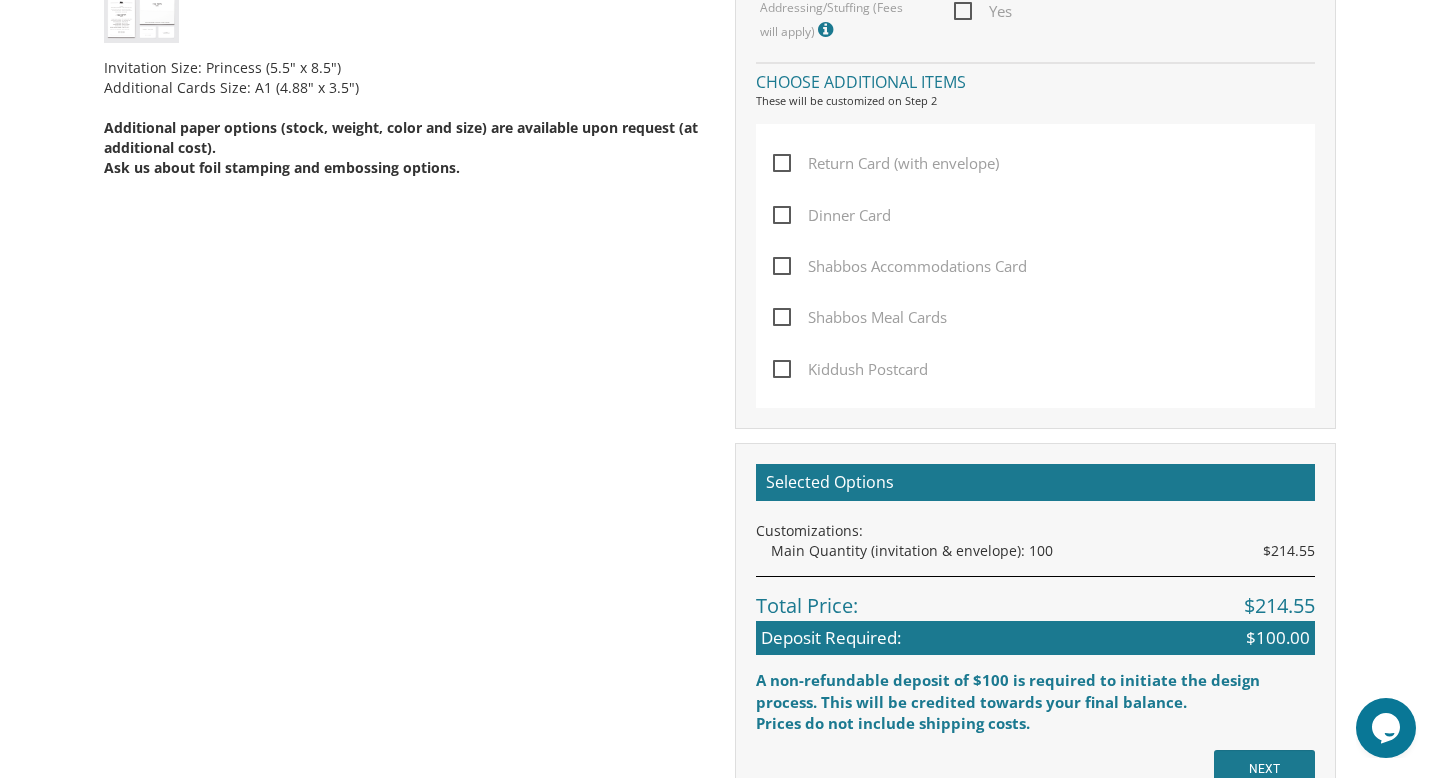 click on "Shabbos Meal Cards" at bounding box center (860, 317) 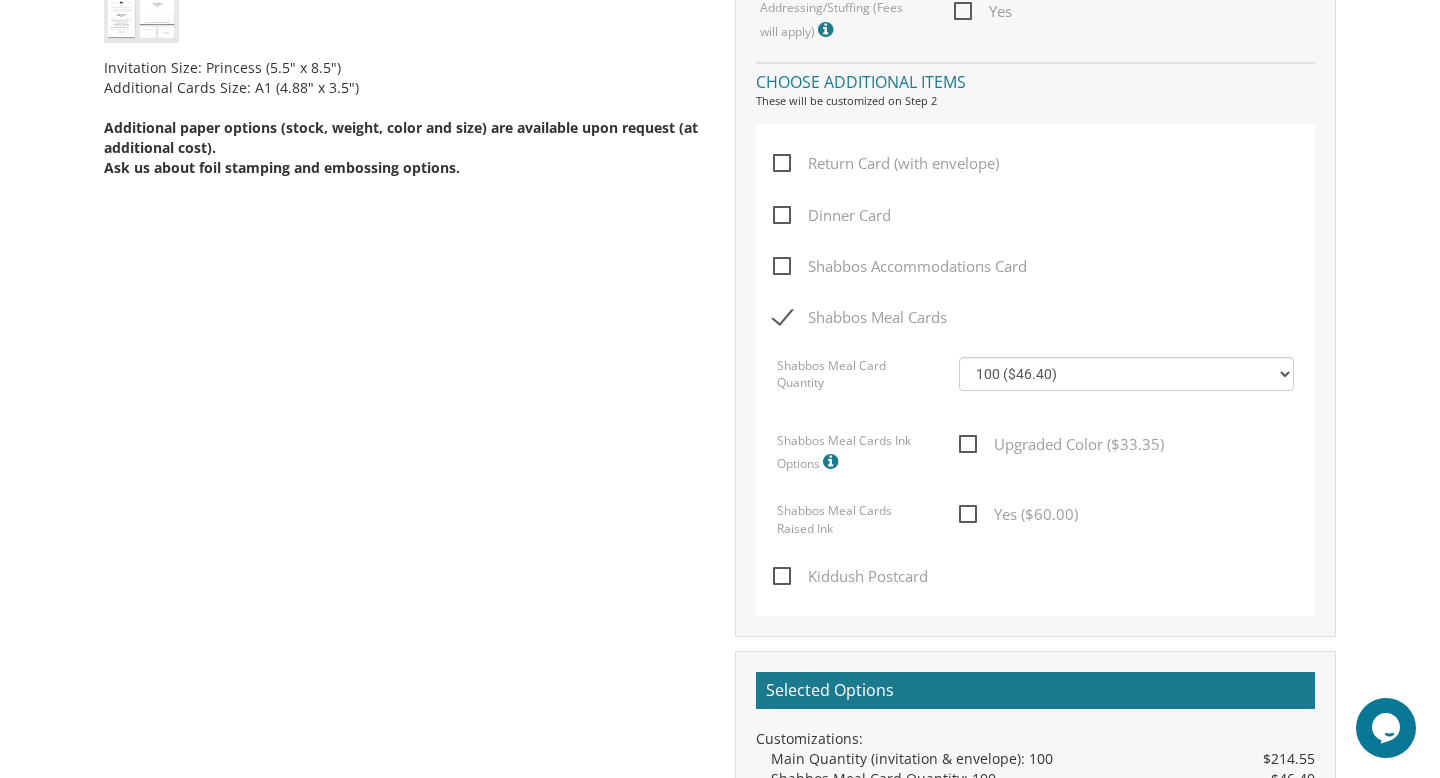 click on "Shabbos Meal Cards" at bounding box center [860, 317] 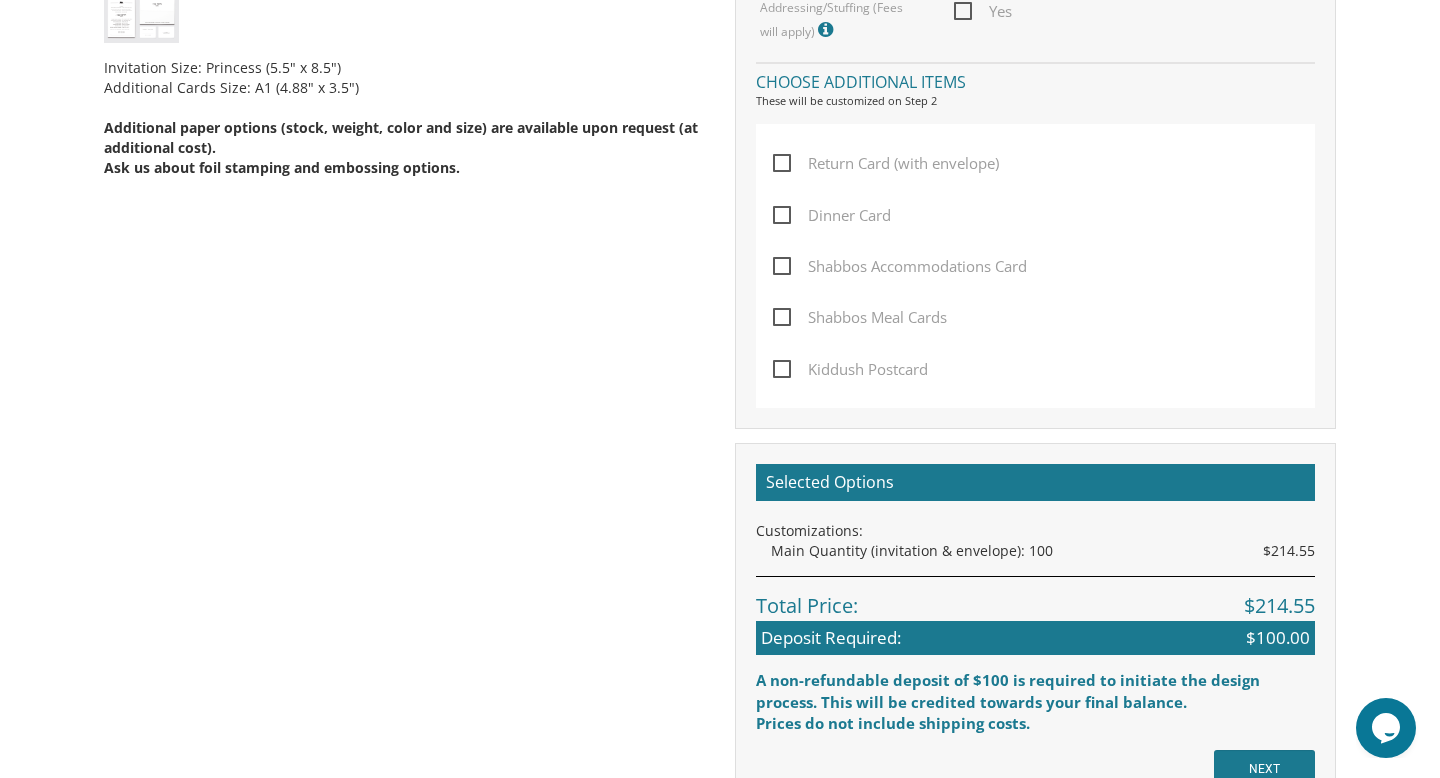 click on "Return Card (with envelope)" at bounding box center (886, 163) 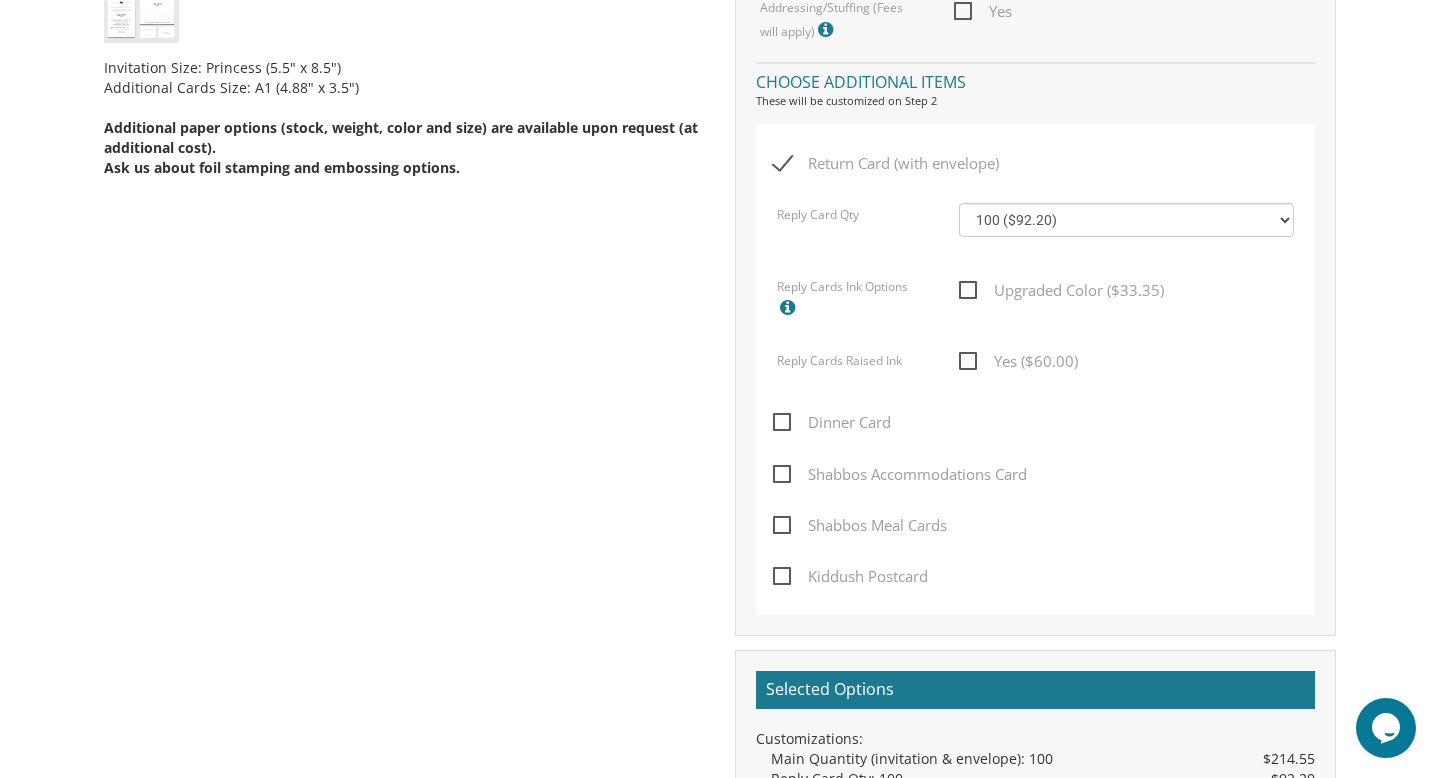 click on "Return Card (with envelope)" at bounding box center (886, 163) 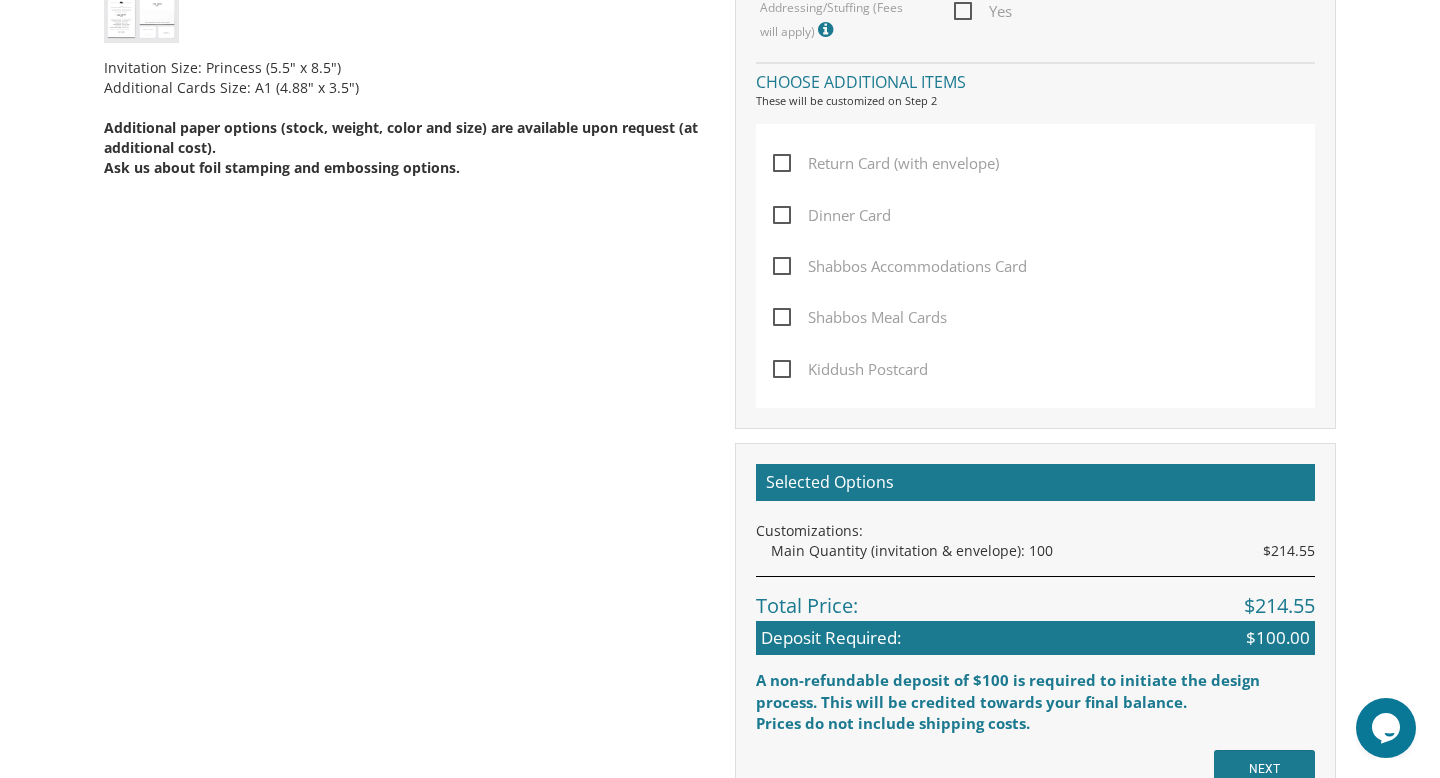 click on "Dinner Card" at bounding box center (832, 215) 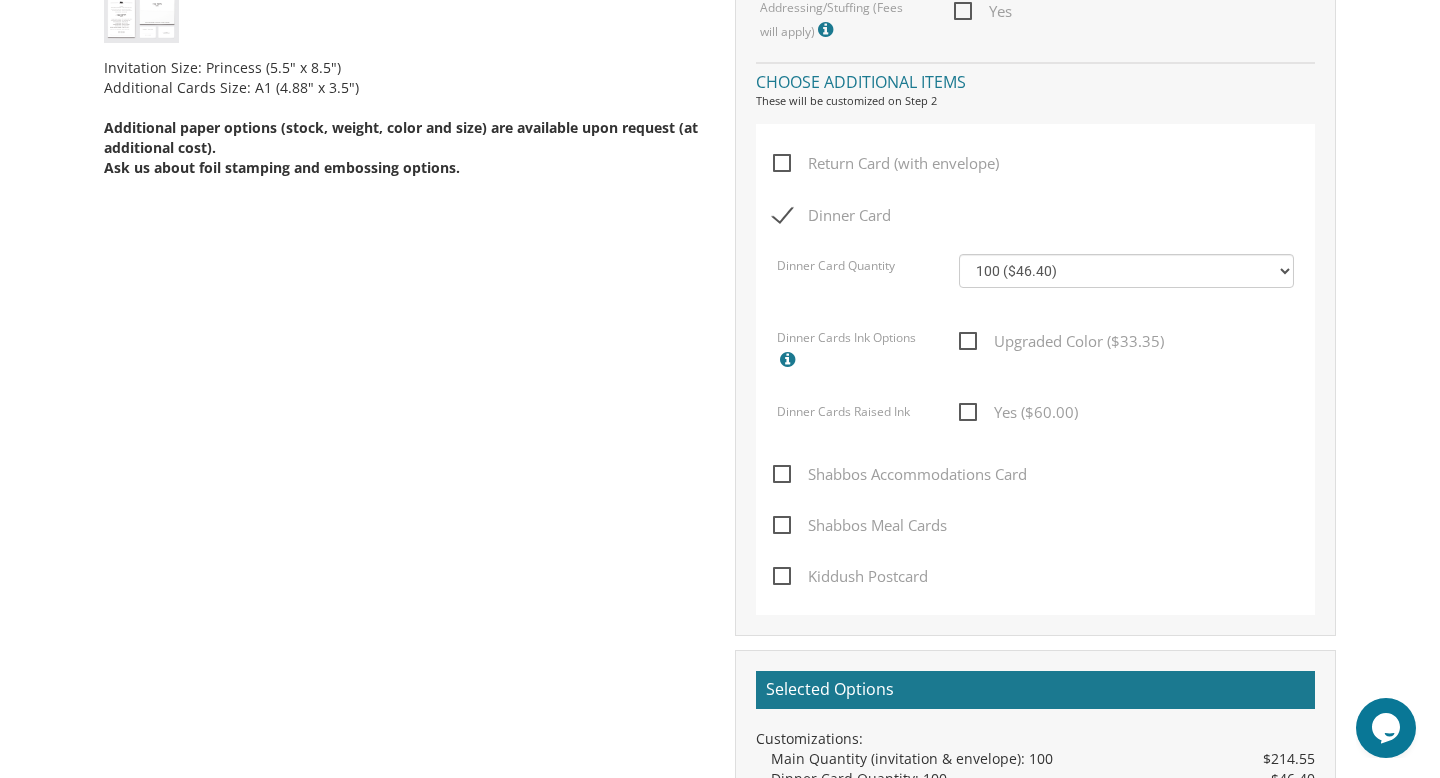 click on "Dinner Card" at bounding box center (832, 215) 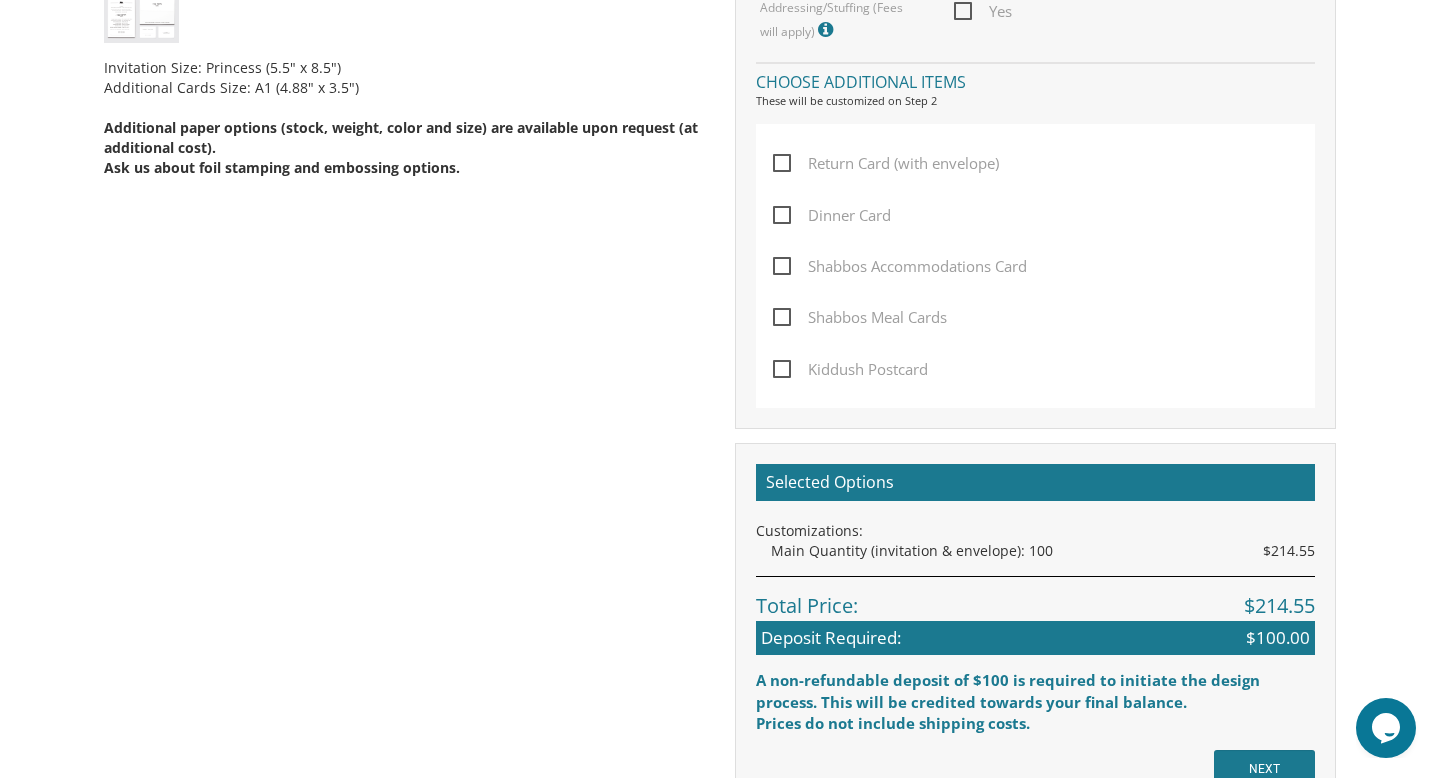 click on "Shabbos Accommodations Card" at bounding box center [900, 266] 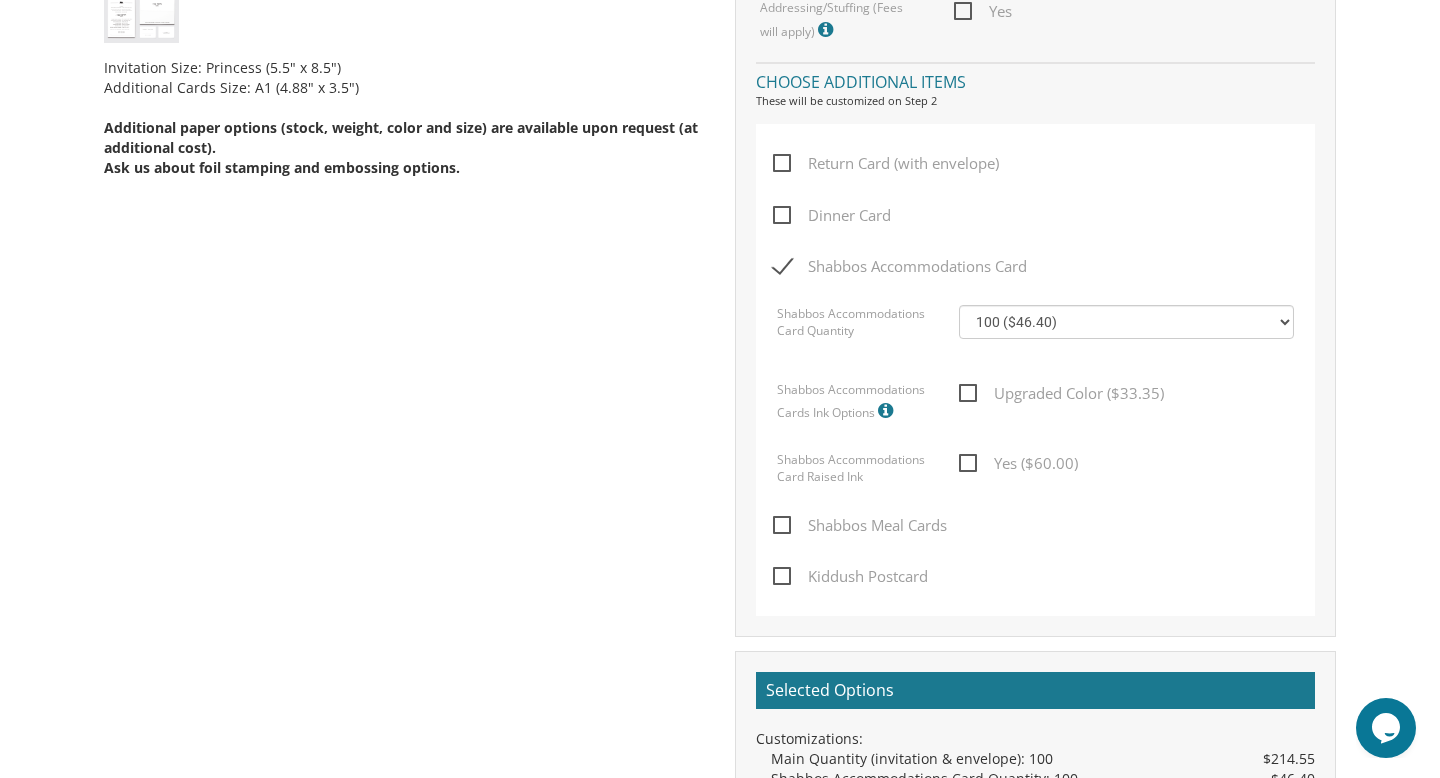 click on "Shabbos Accommodations Card" at bounding box center [900, 266] 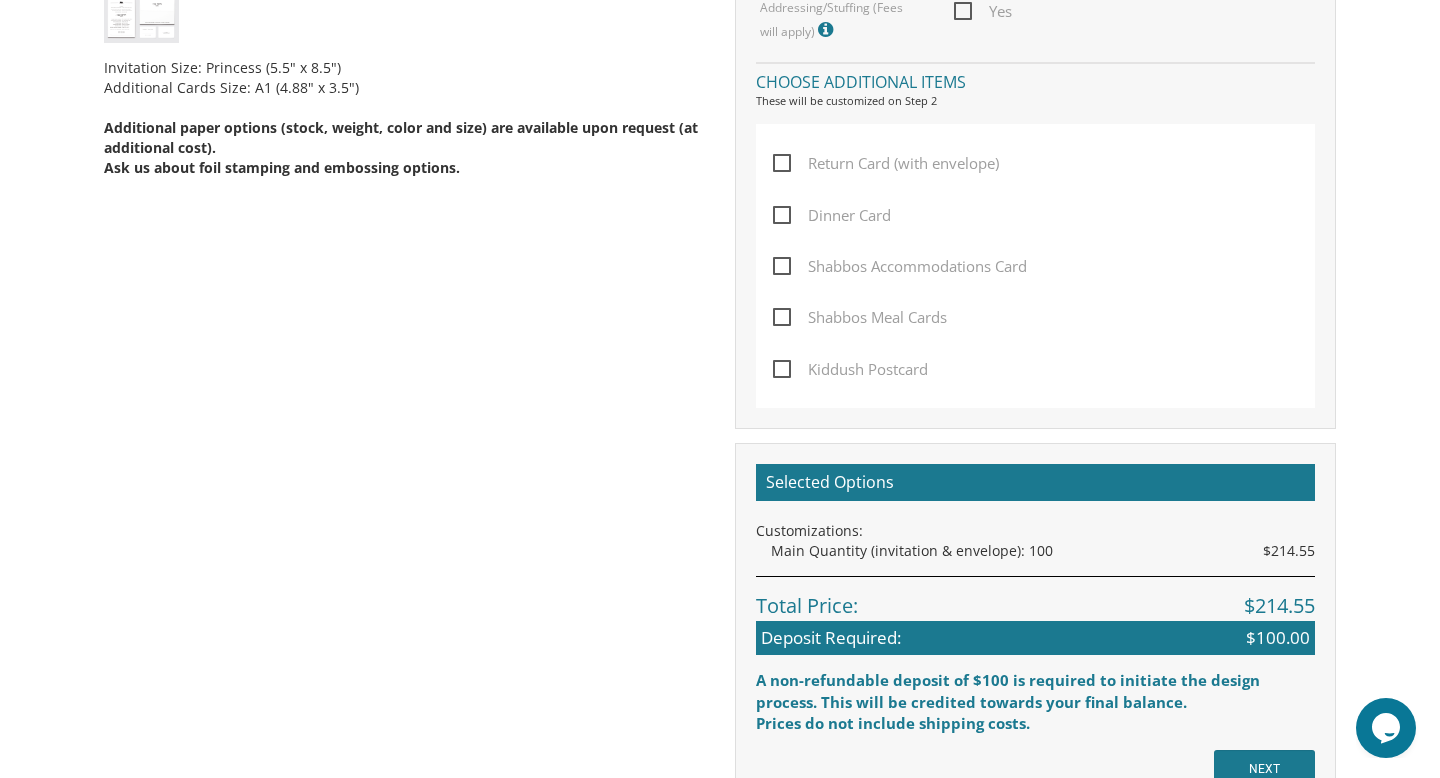 click on "Shabbos Meal Cards" at bounding box center [860, 317] 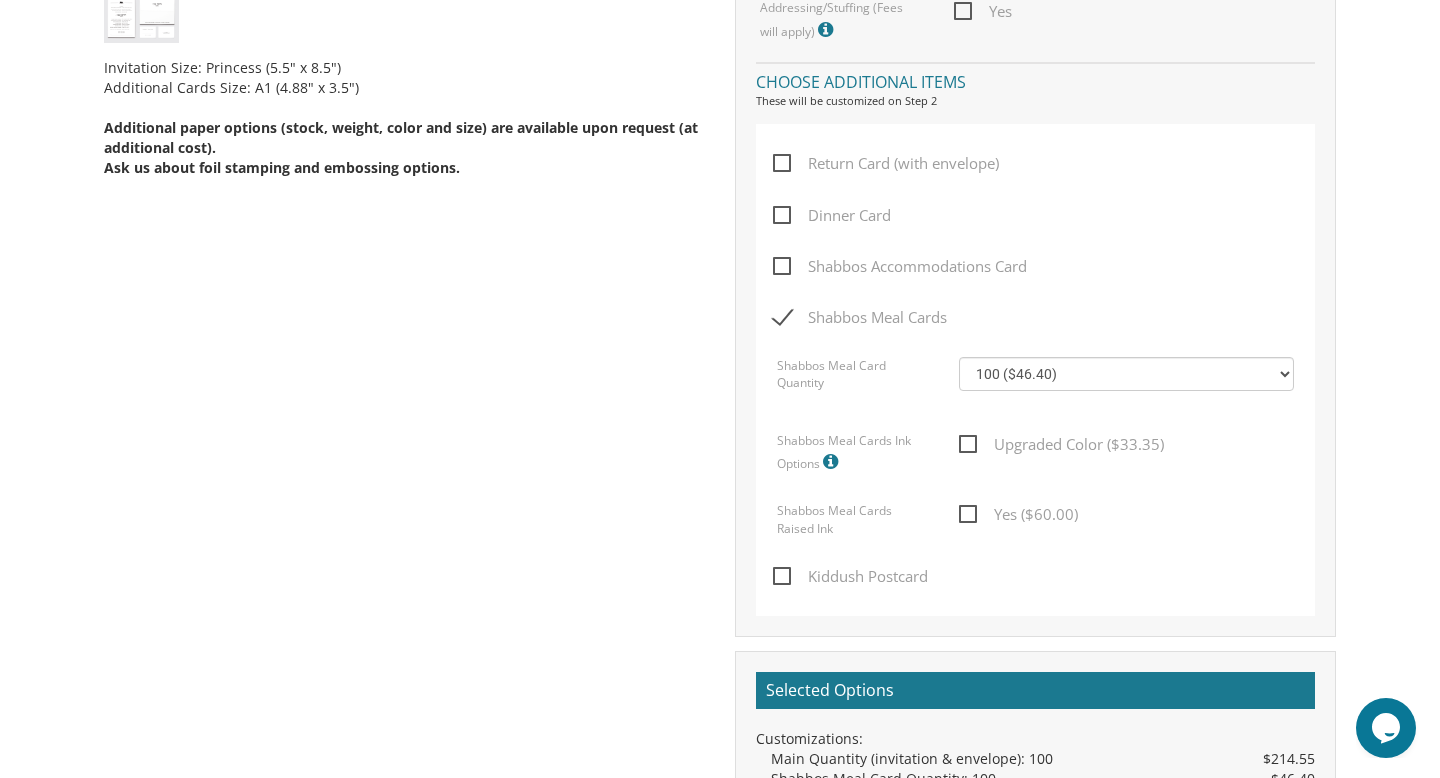 click on "Shabbos Meal Cards" at bounding box center (860, 317) 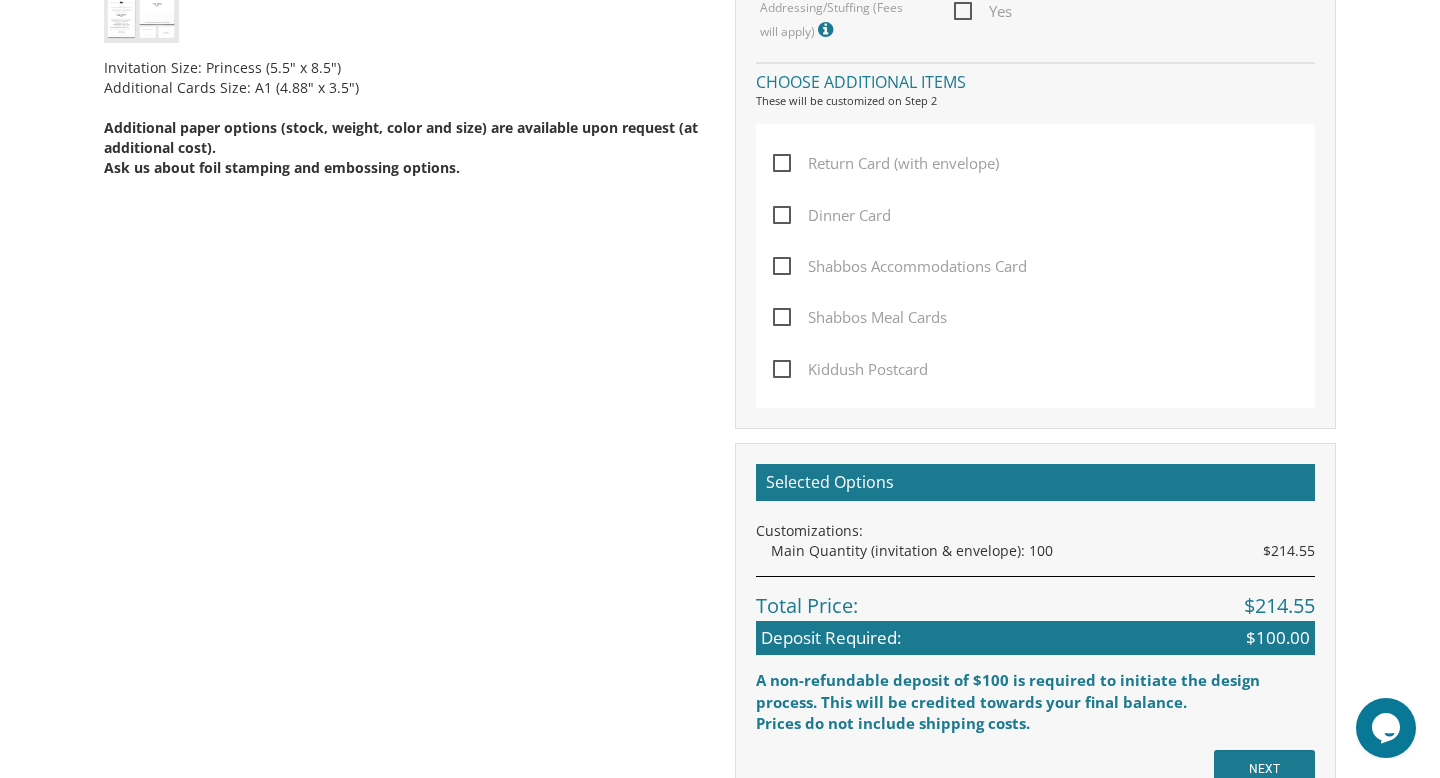click on "Kiddush Postcard" at bounding box center [850, 369] 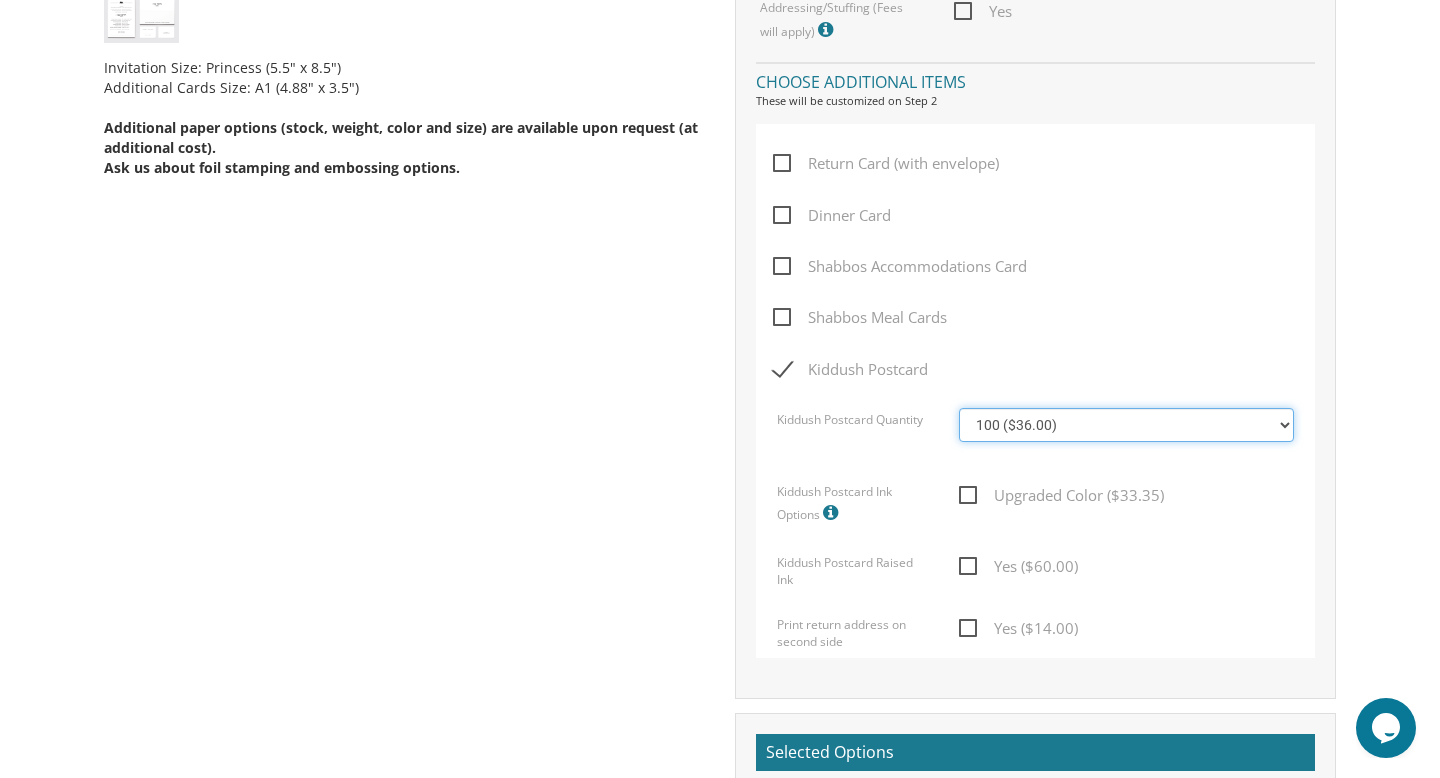 click on "100 ($36.00) 200 ($42.00) 300 ($48.00) 400 ($54.00) 500 ($60.00) 600 ($66.00) 700 ($72.00) 800 ($78.00) 900 ($84.00) 1000 ($90.00)" at bounding box center (1126, 425) 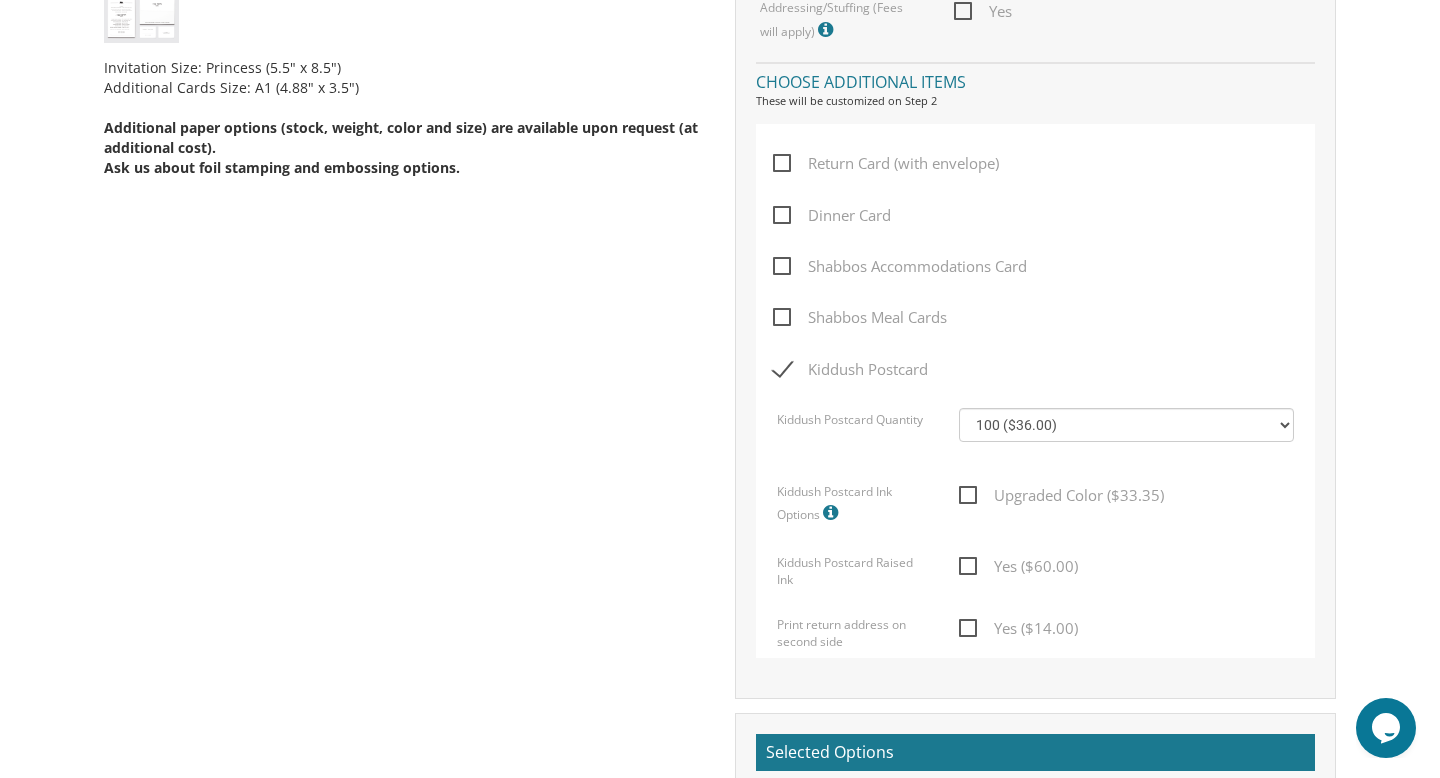 click on "Kiddush Postcard" at bounding box center [850, 369] 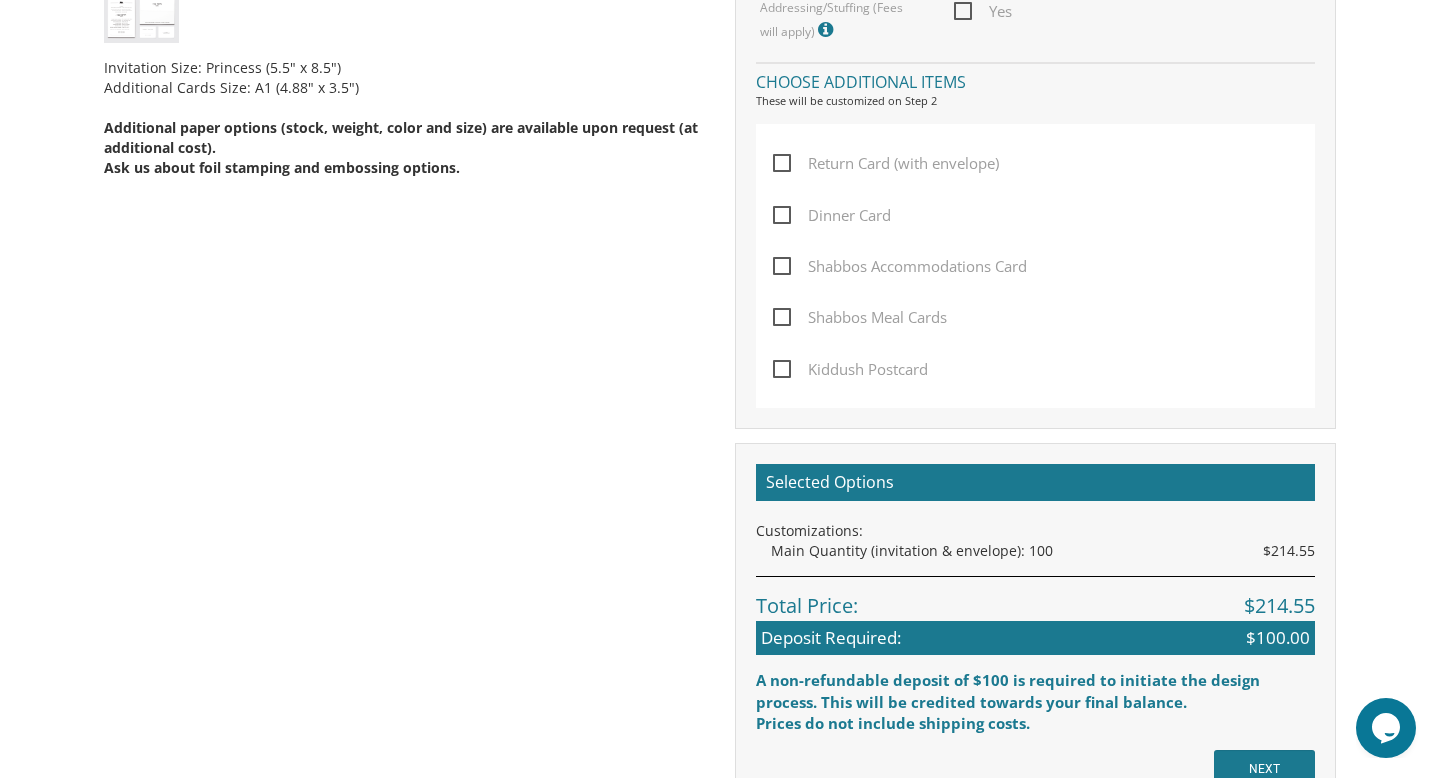 click on "Shabbos Accommodations Card" at bounding box center (900, 266) 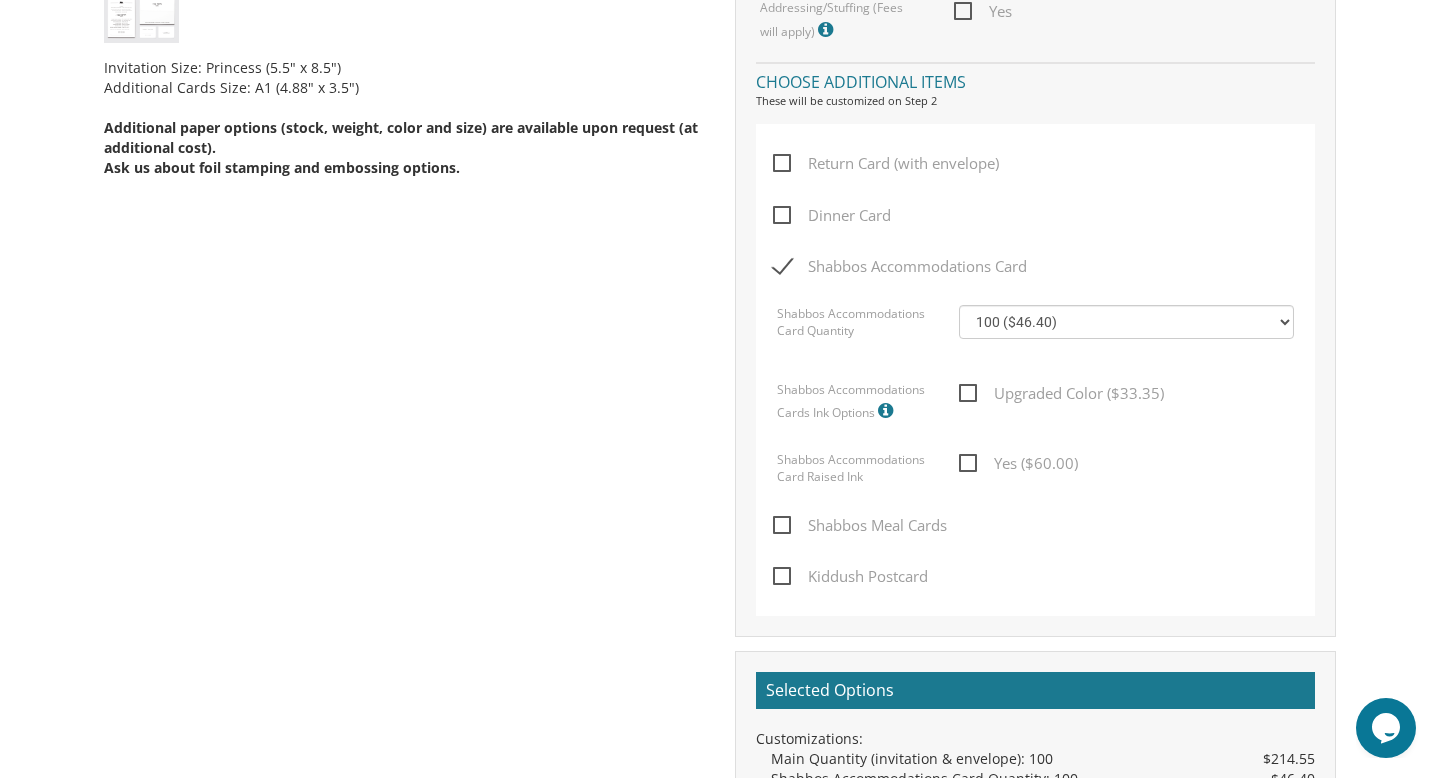 click on "Dinner Card" at bounding box center [832, 215] 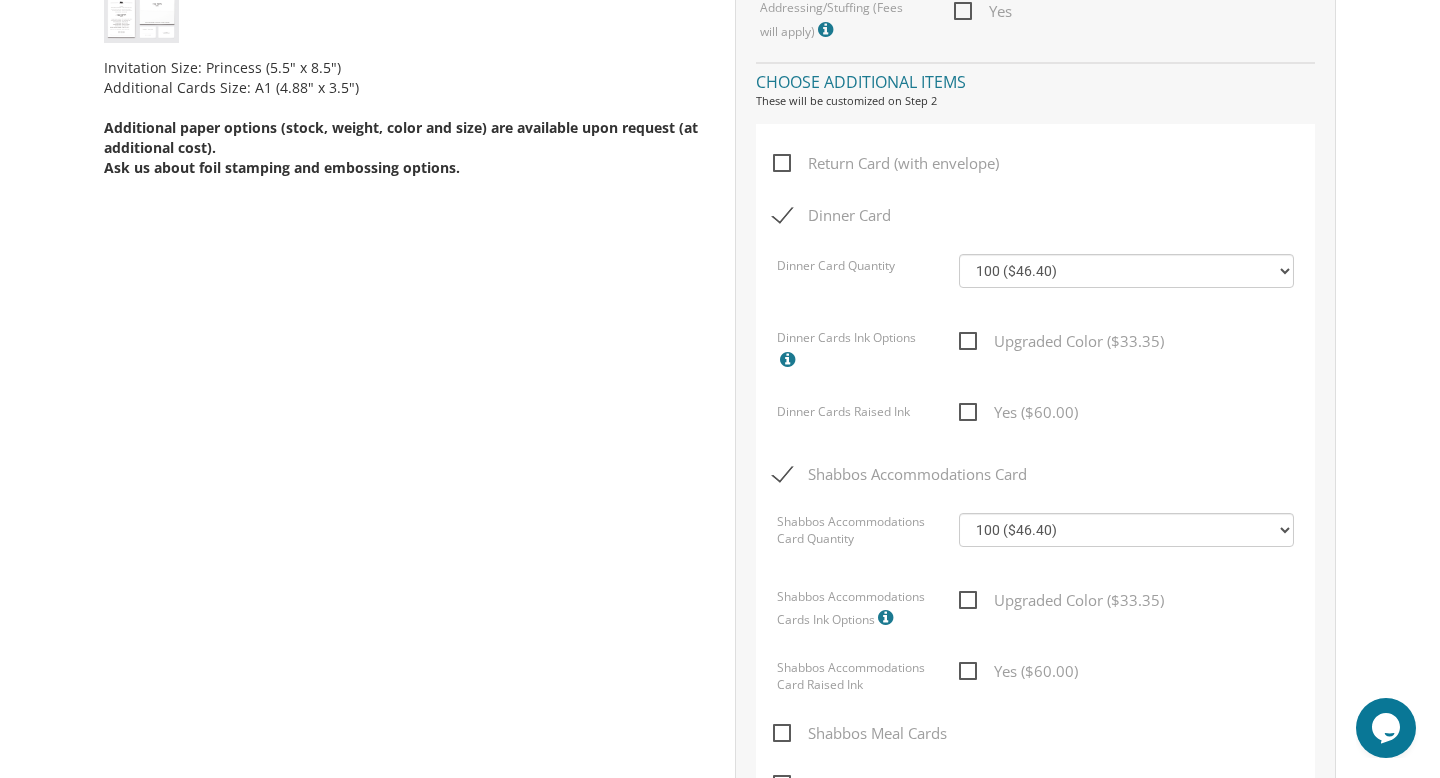 click on "Shabbos Accommodations Card" at bounding box center [900, 474] 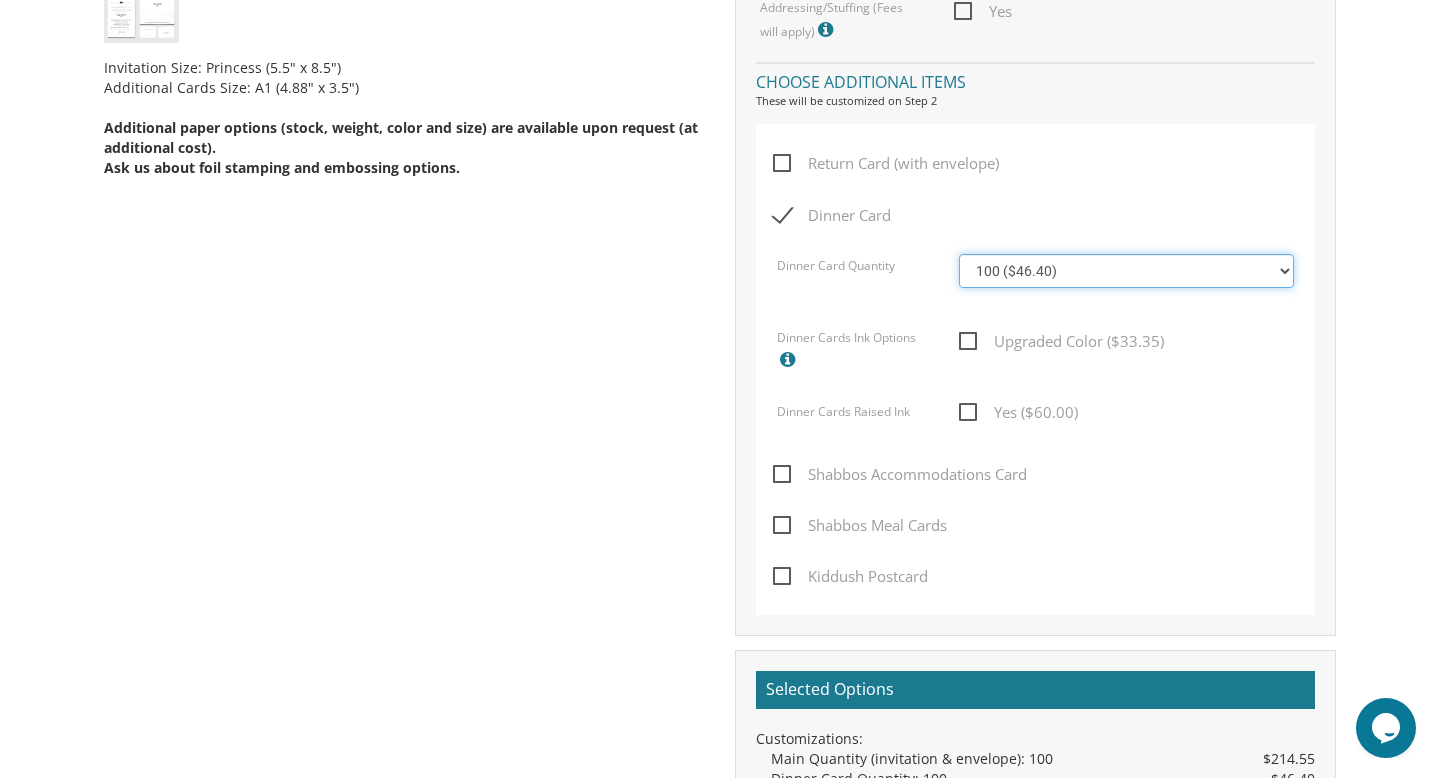 click on "100 ($46.40) 200 ($55.20) 300 ($61.85) 400 ($70.60) 500 ($77.20) 600 ($85.95) 700 ($92.55) 800 ($99.10) 900 ($107.85) 1000 ($114.40)" at bounding box center [1126, 271] 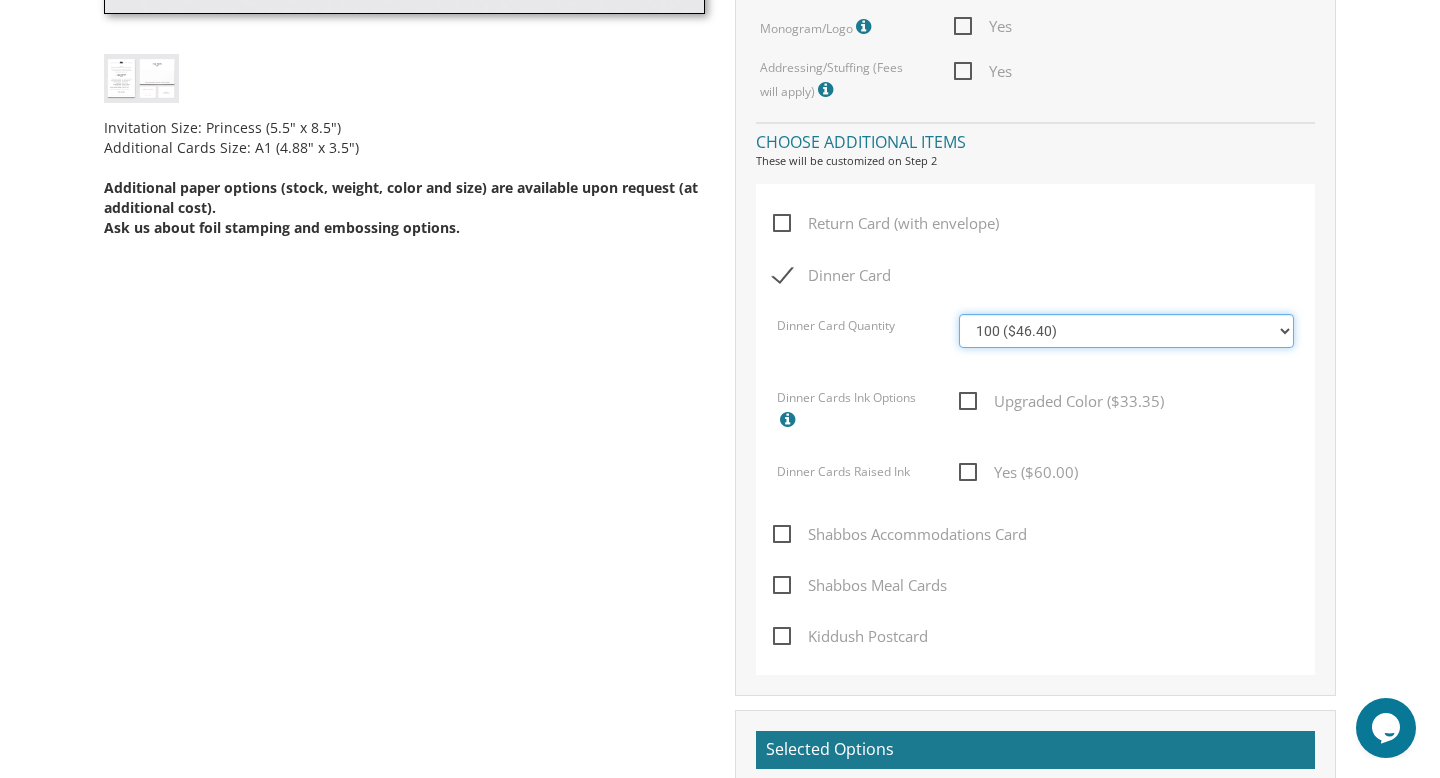 scroll, scrollTop: 965, scrollLeft: 0, axis: vertical 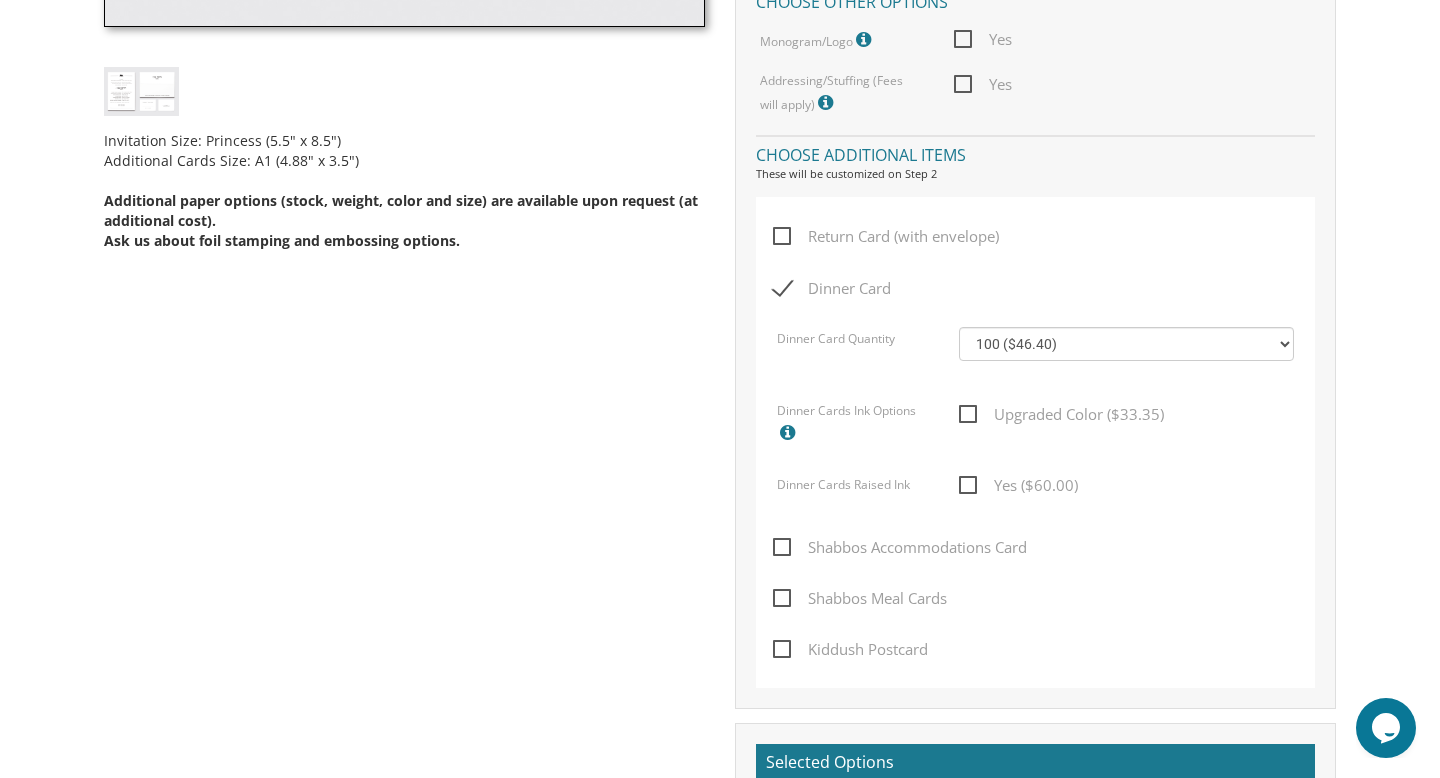 click on "Upgraded Color  ($33.35)" at bounding box center (1061, 414) 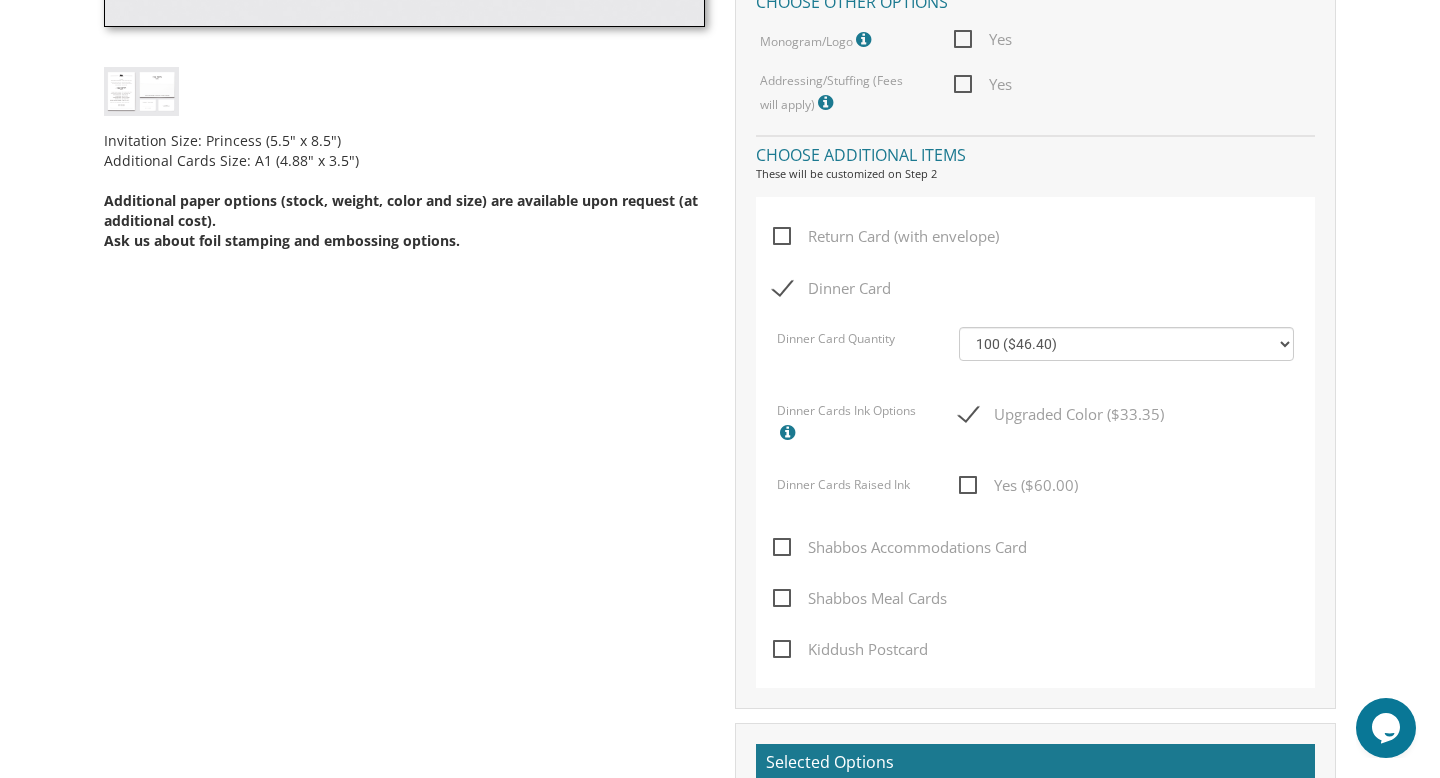 click on "Upgraded Color  ($33.35)" at bounding box center [1061, 414] 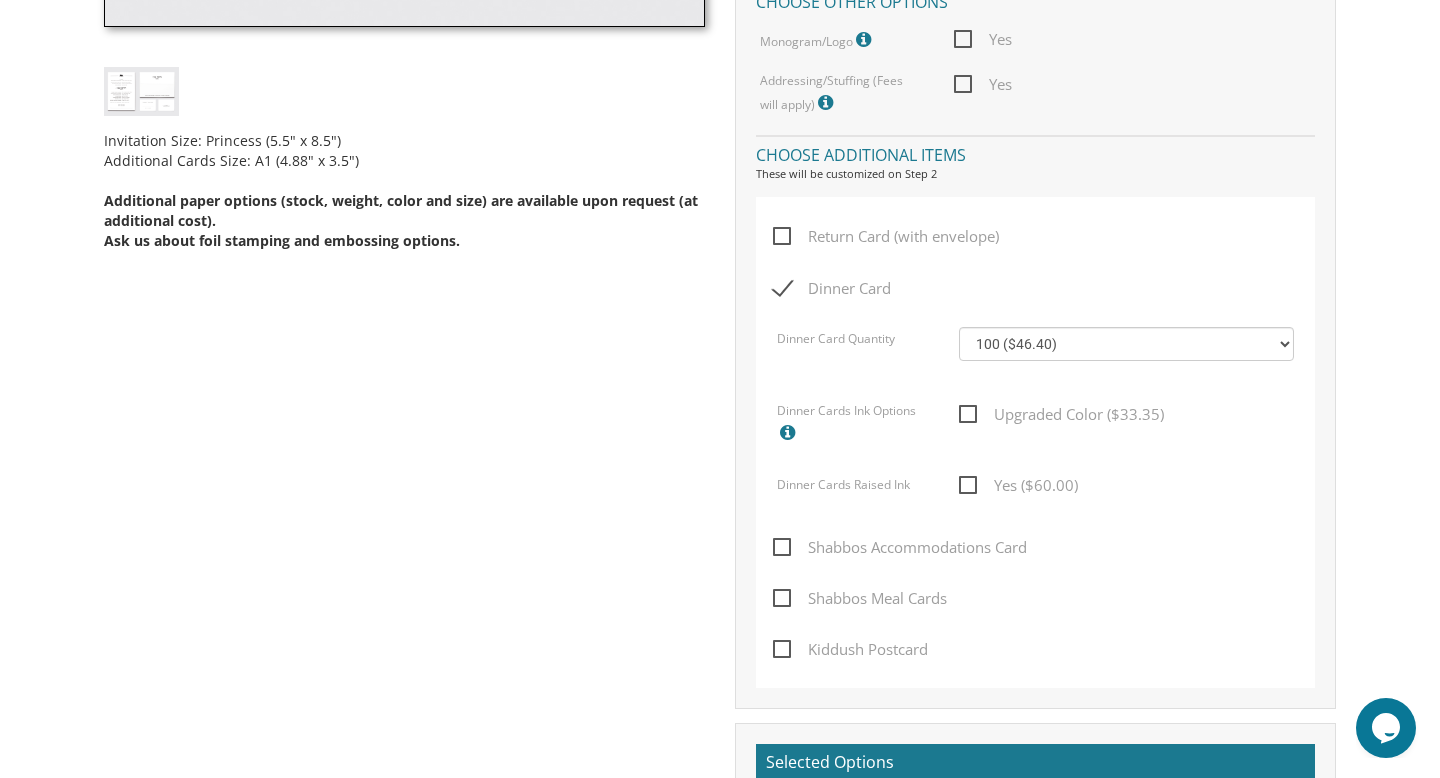 click on "Upgraded Color  ($33.35)" at bounding box center [1061, 414] 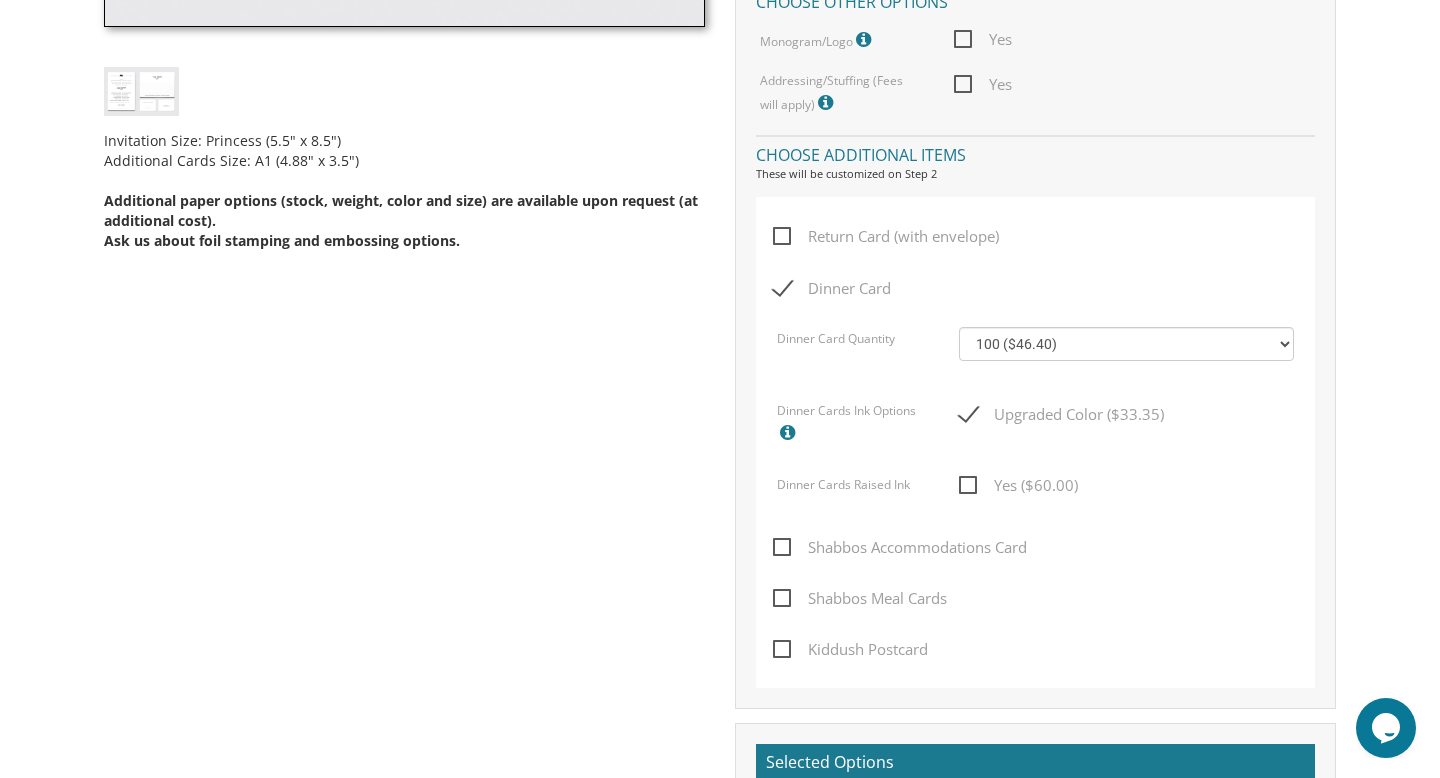 click on "Upgraded Color  ($33.35)" at bounding box center [1061, 414] 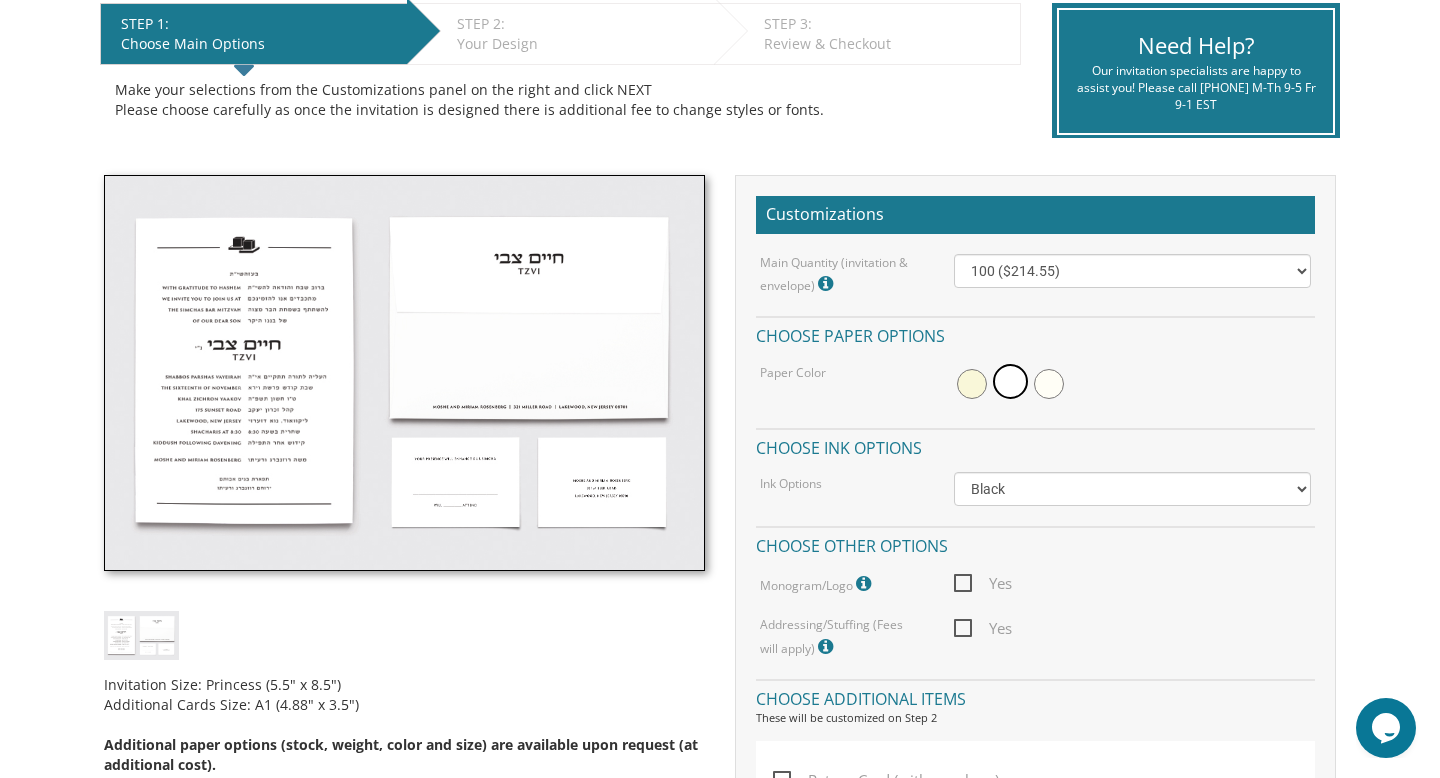 scroll, scrollTop: 427, scrollLeft: 0, axis: vertical 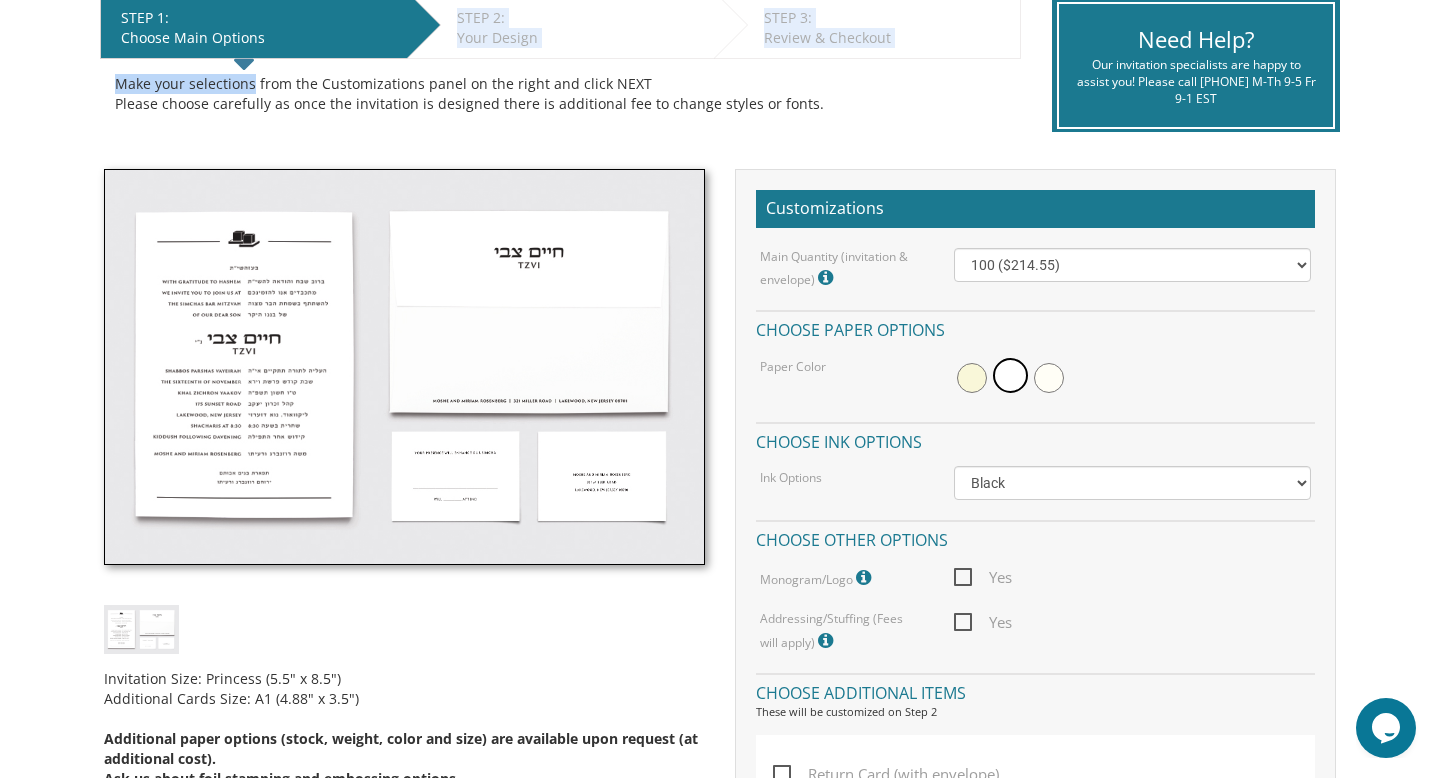 drag, startPoint x: 244, startPoint y: 54, endPoint x: 250, endPoint y: 91, distance: 37.48333 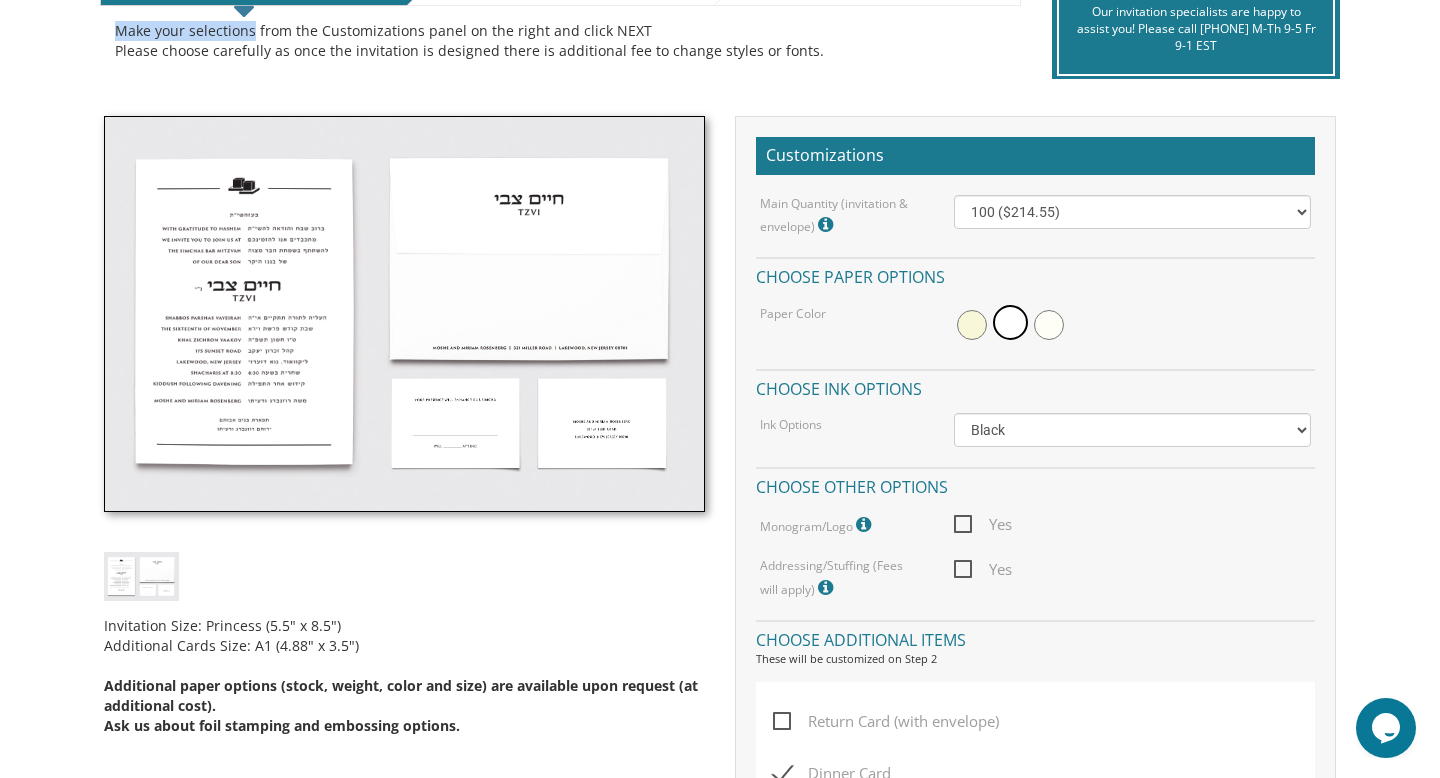 scroll, scrollTop: 481, scrollLeft: 0, axis: vertical 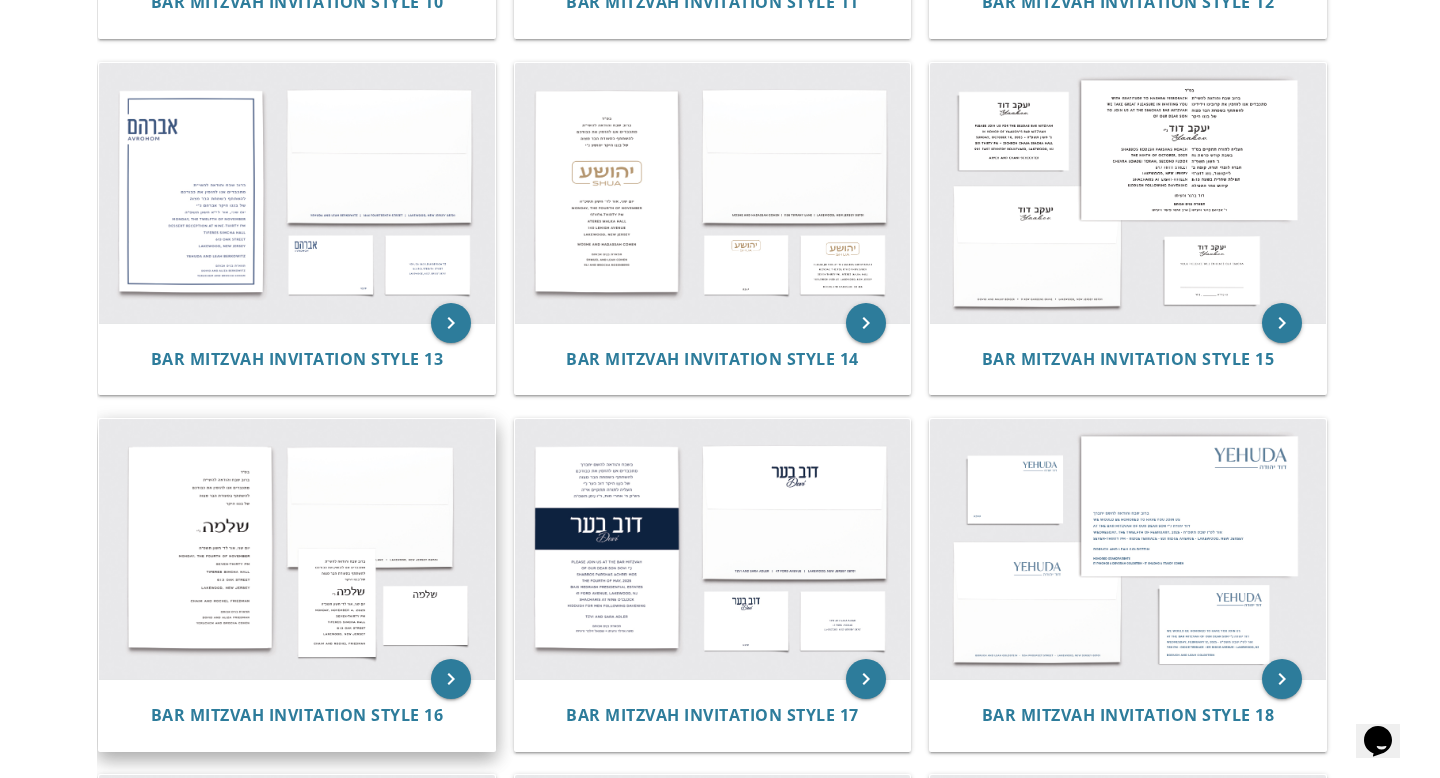 click at bounding box center (297, 549) 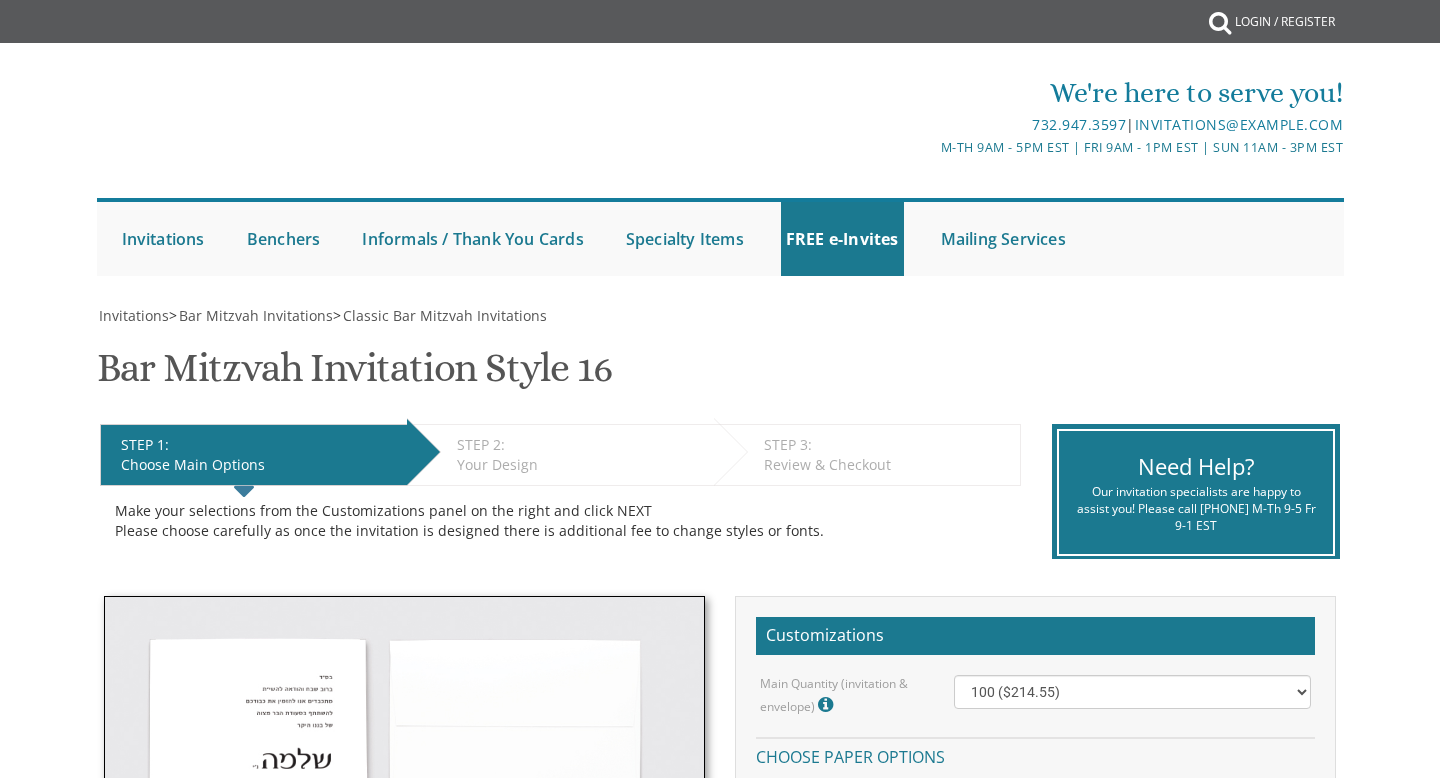 scroll, scrollTop: 0, scrollLeft: 0, axis: both 